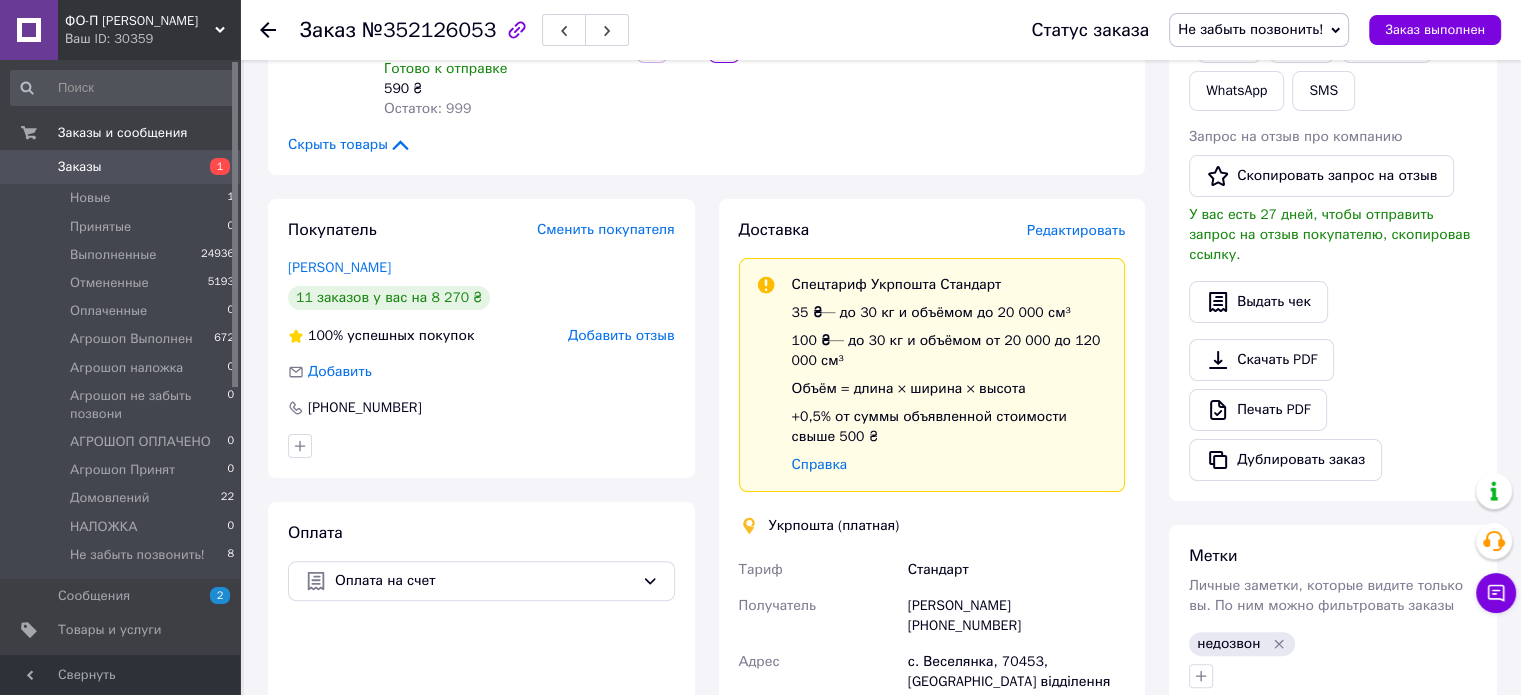 scroll, scrollTop: 396, scrollLeft: 0, axis: vertical 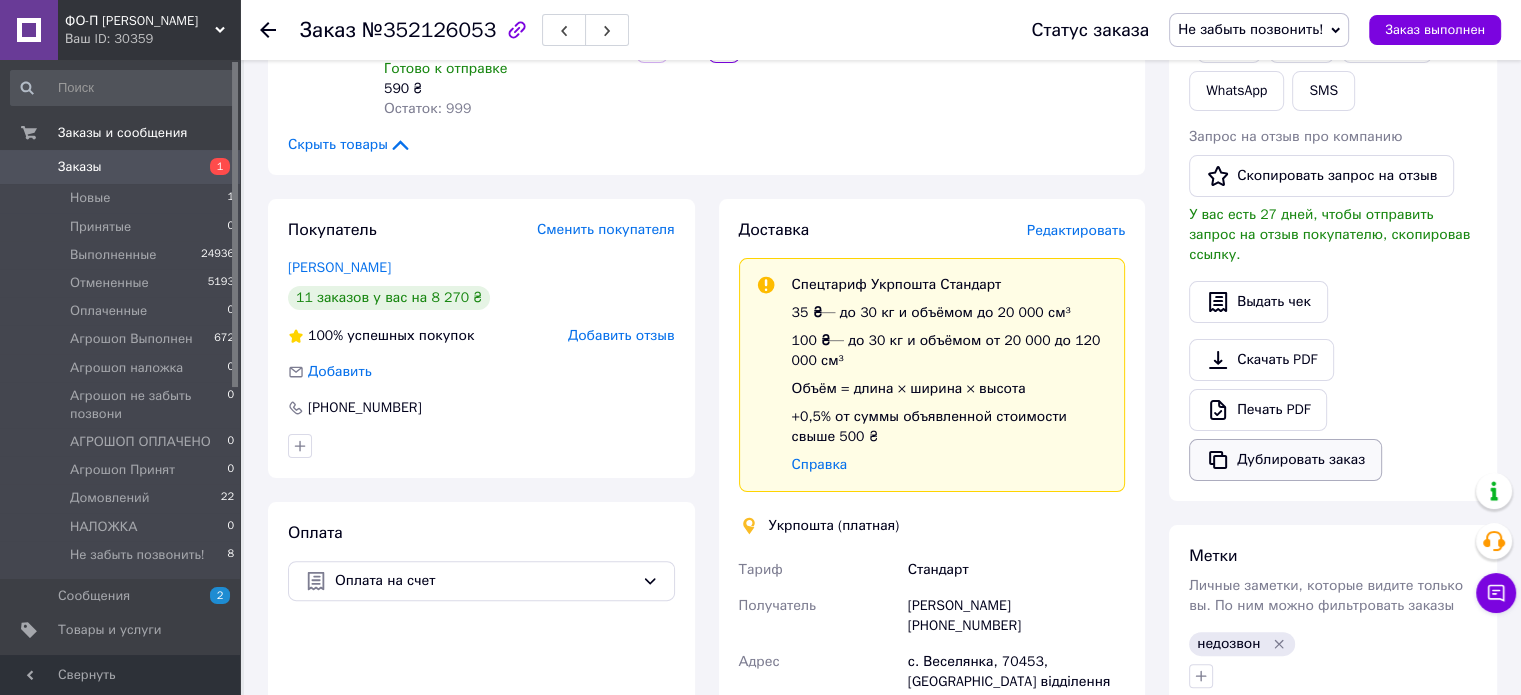 click on "Дублировать заказ" at bounding box center [1285, 460] 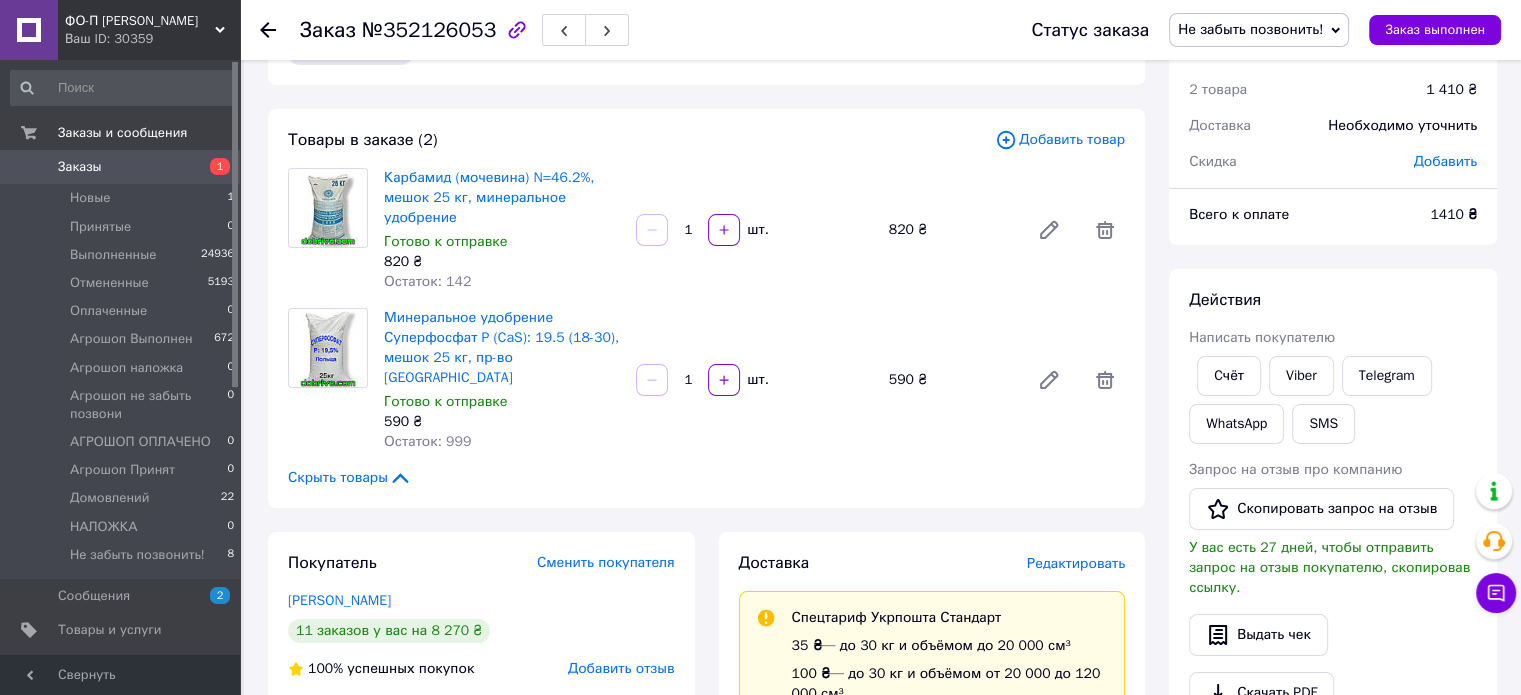 scroll, scrollTop: 62, scrollLeft: 0, axis: vertical 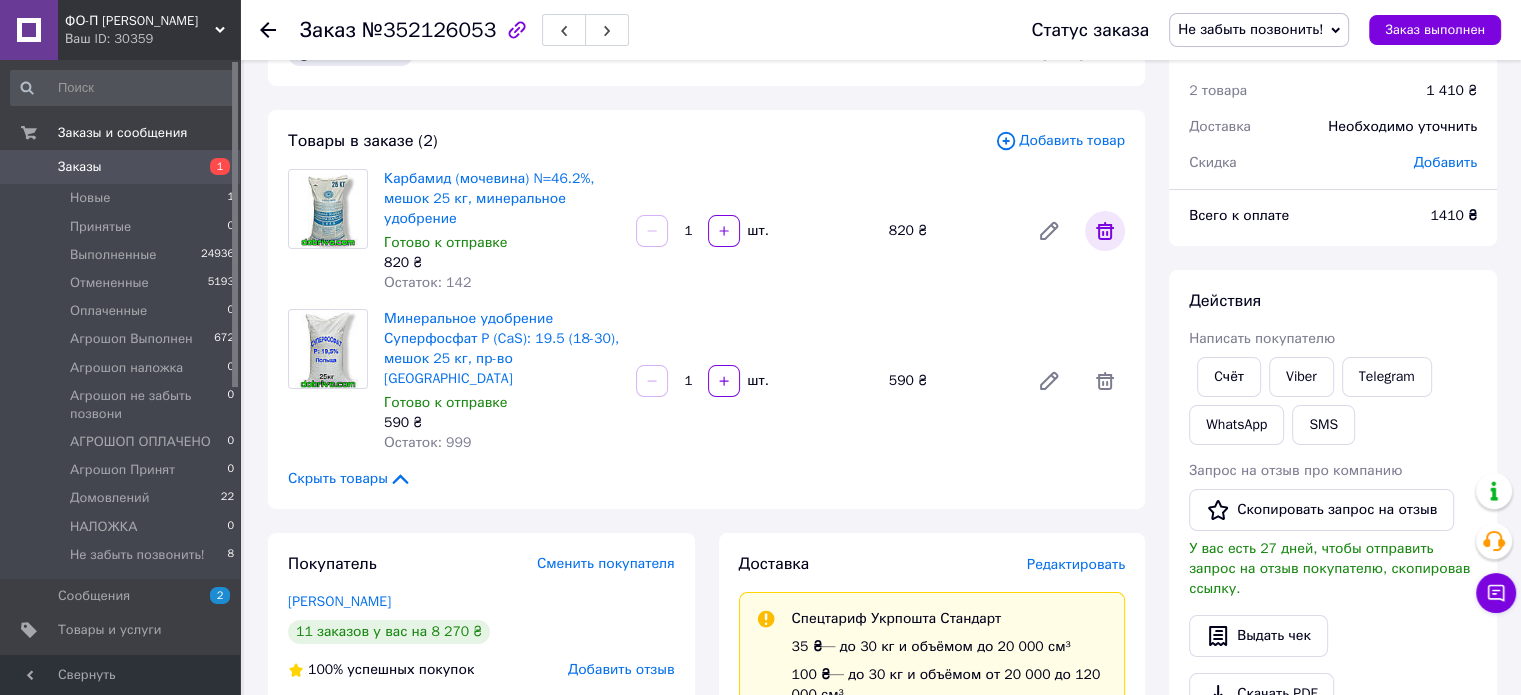 click 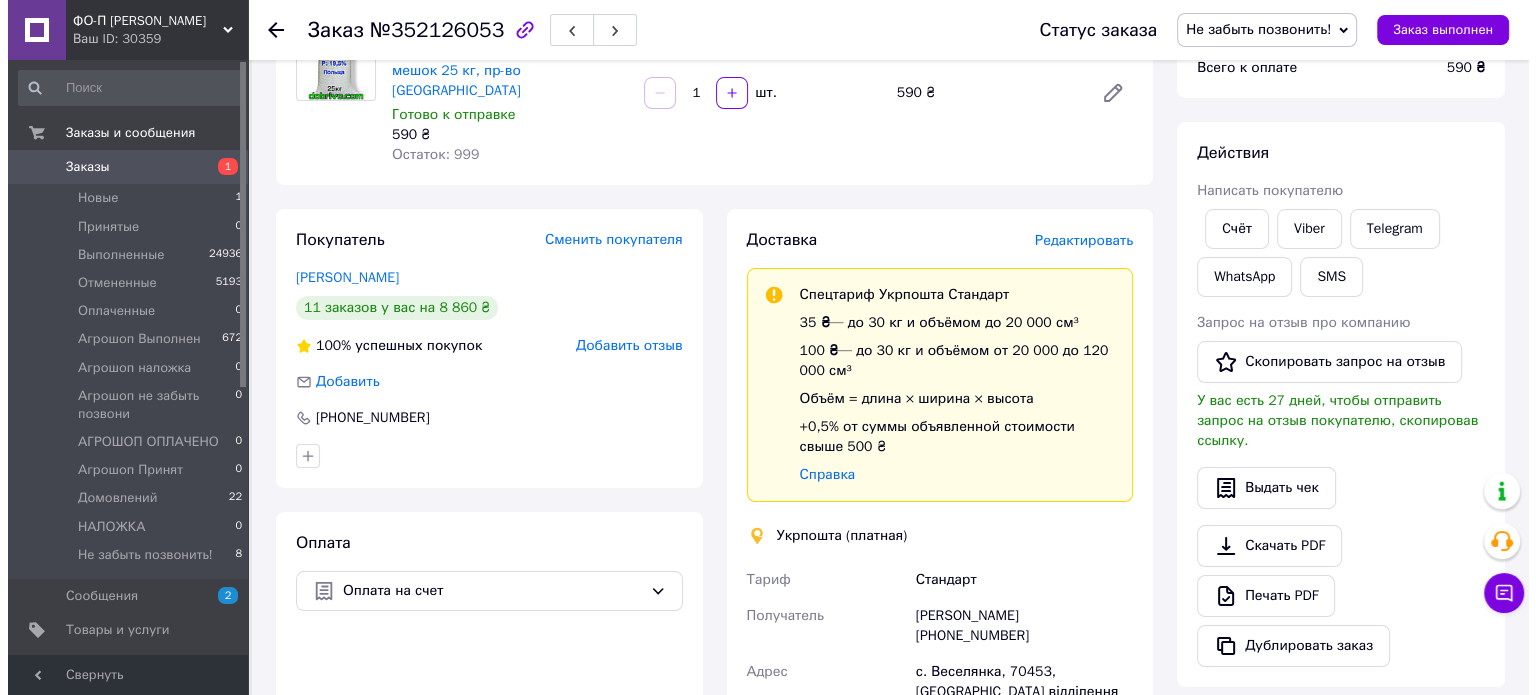 scroll, scrollTop: 96, scrollLeft: 0, axis: vertical 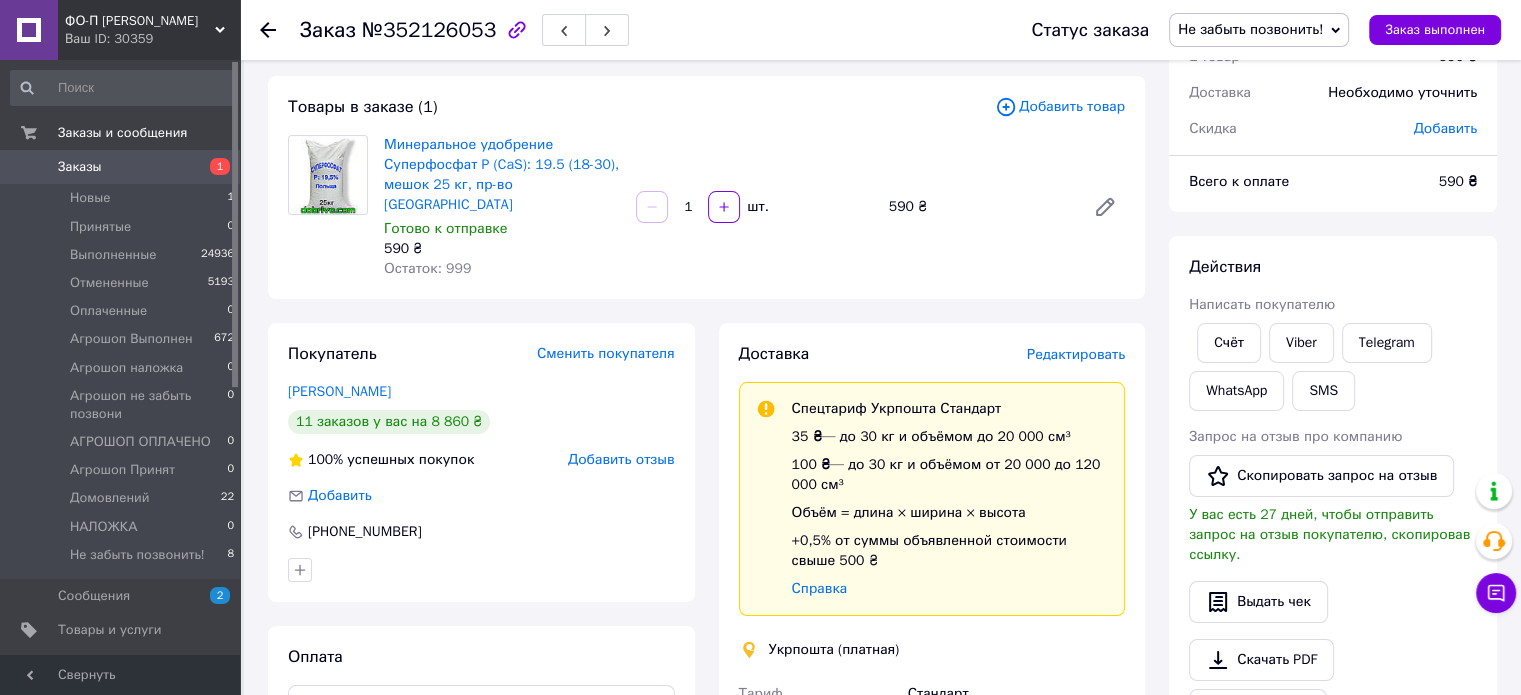 click on "Редактировать" at bounding box center [1076, 354] 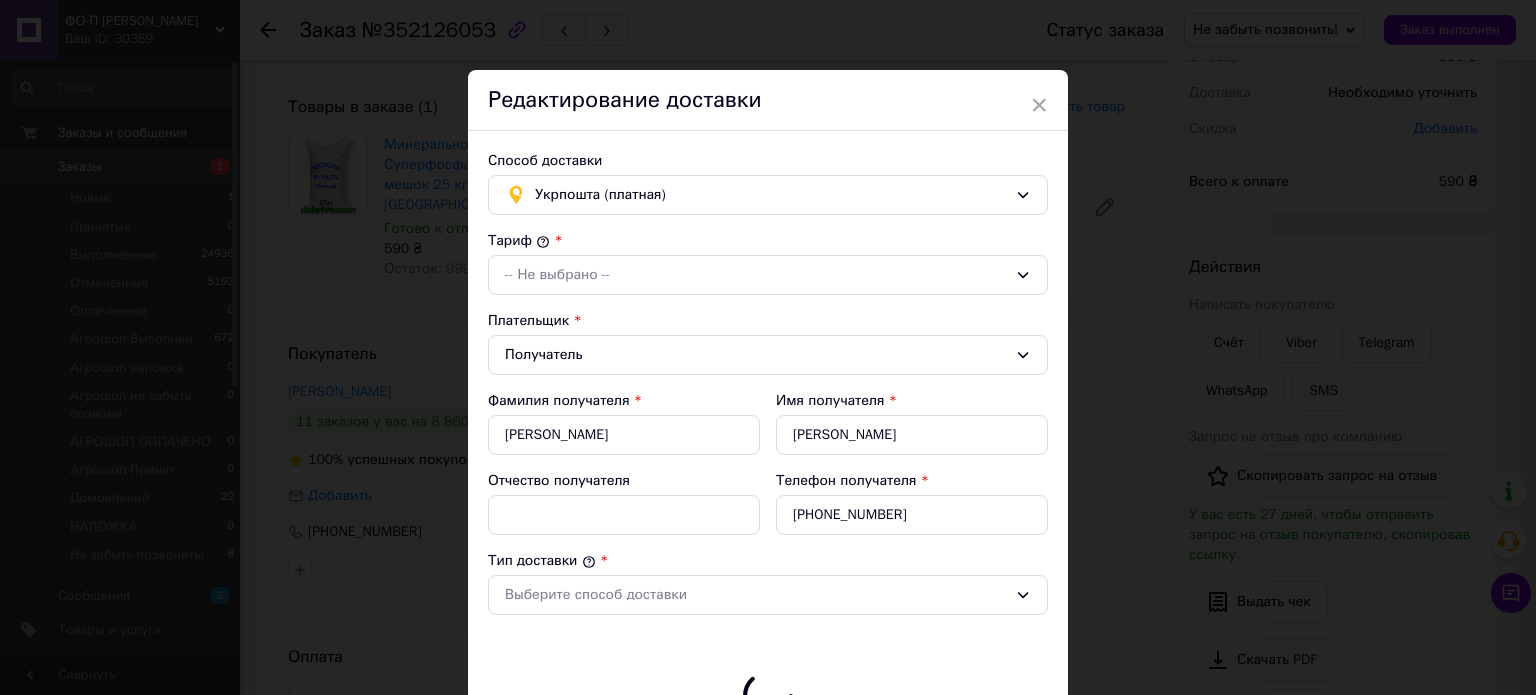 type on "590" 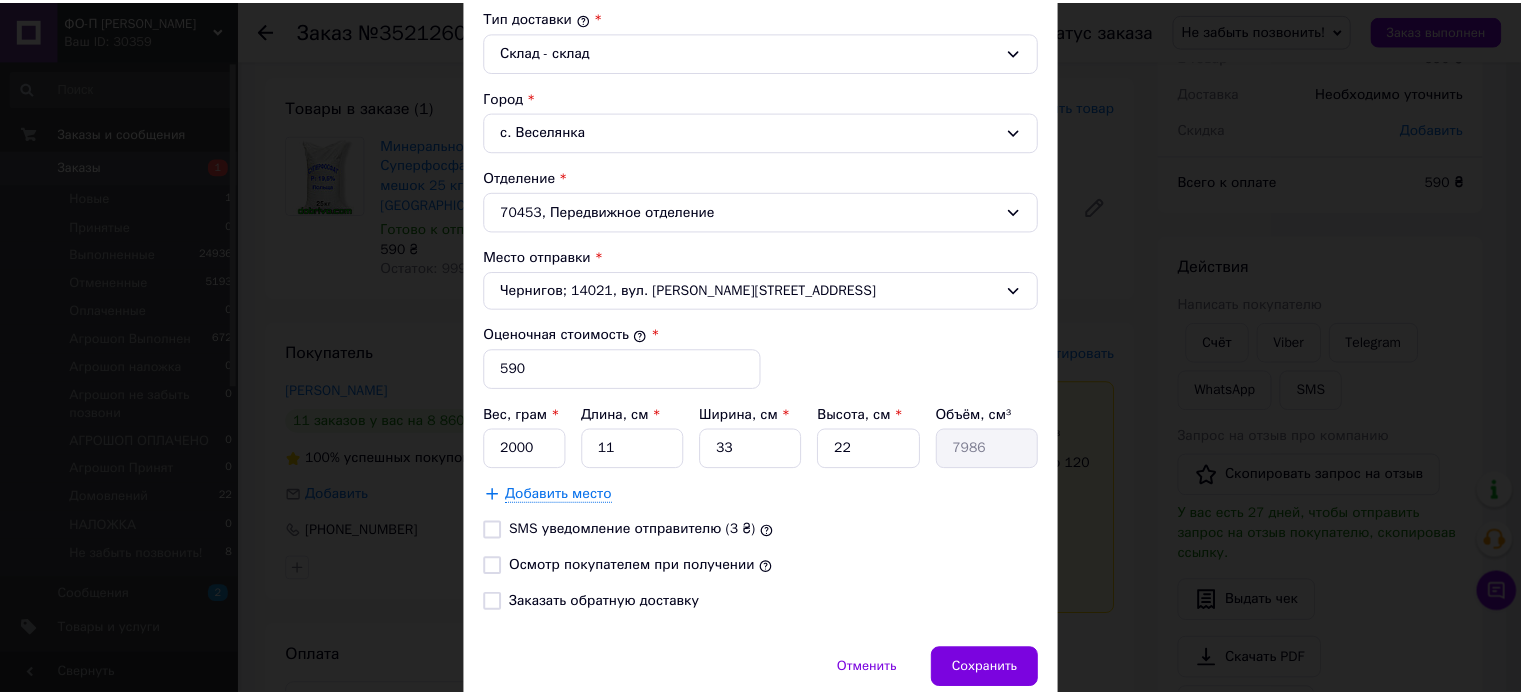 scroll, scrollTop: 548, scrollLeft: 0, axis: vertical 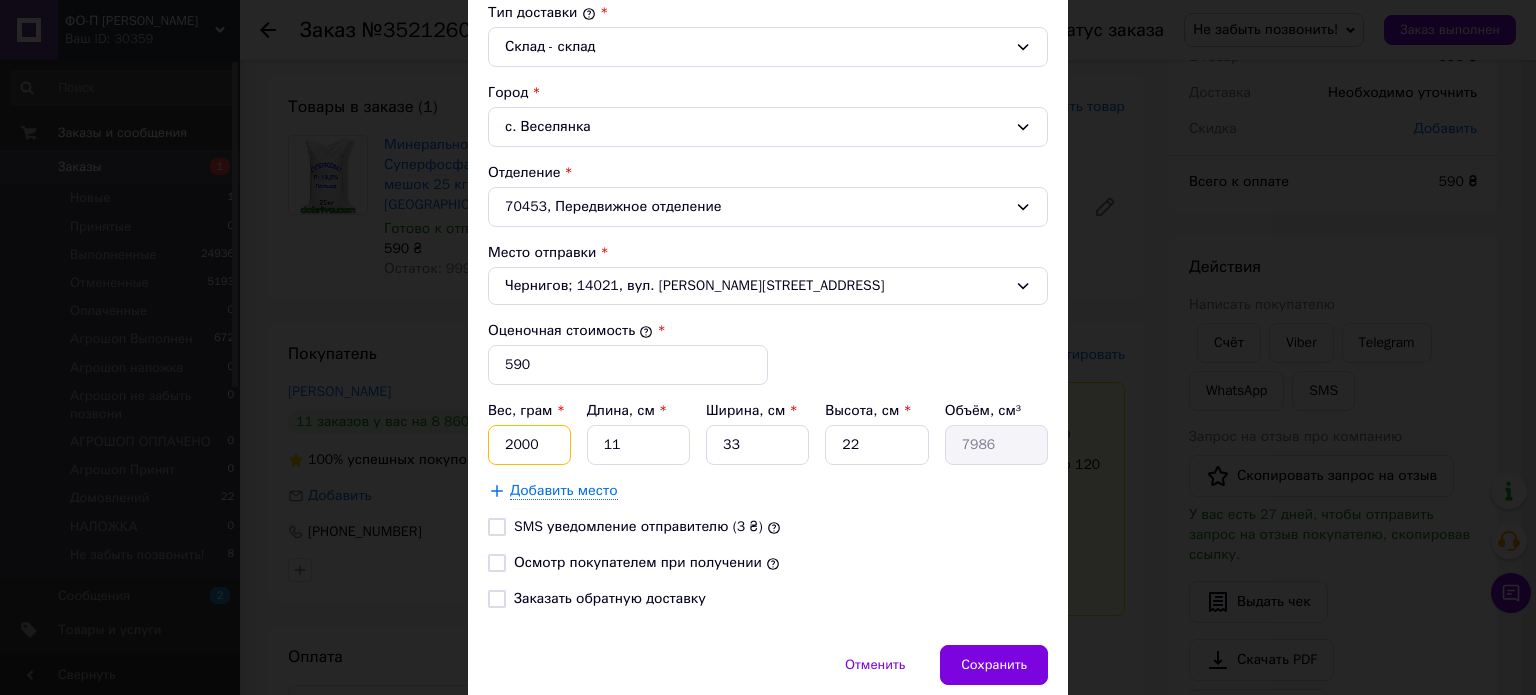 click on "2000" at bounding box center (529, 445) 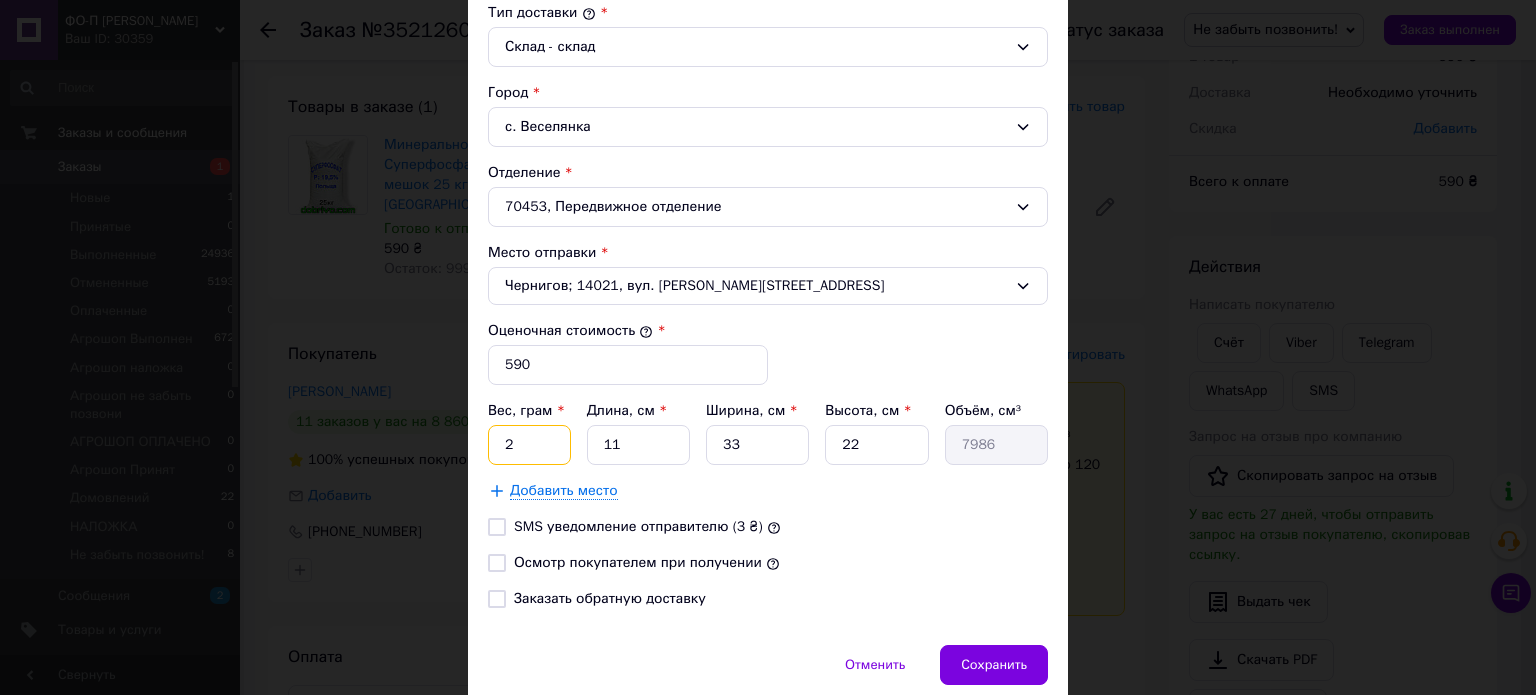 type on "25000" 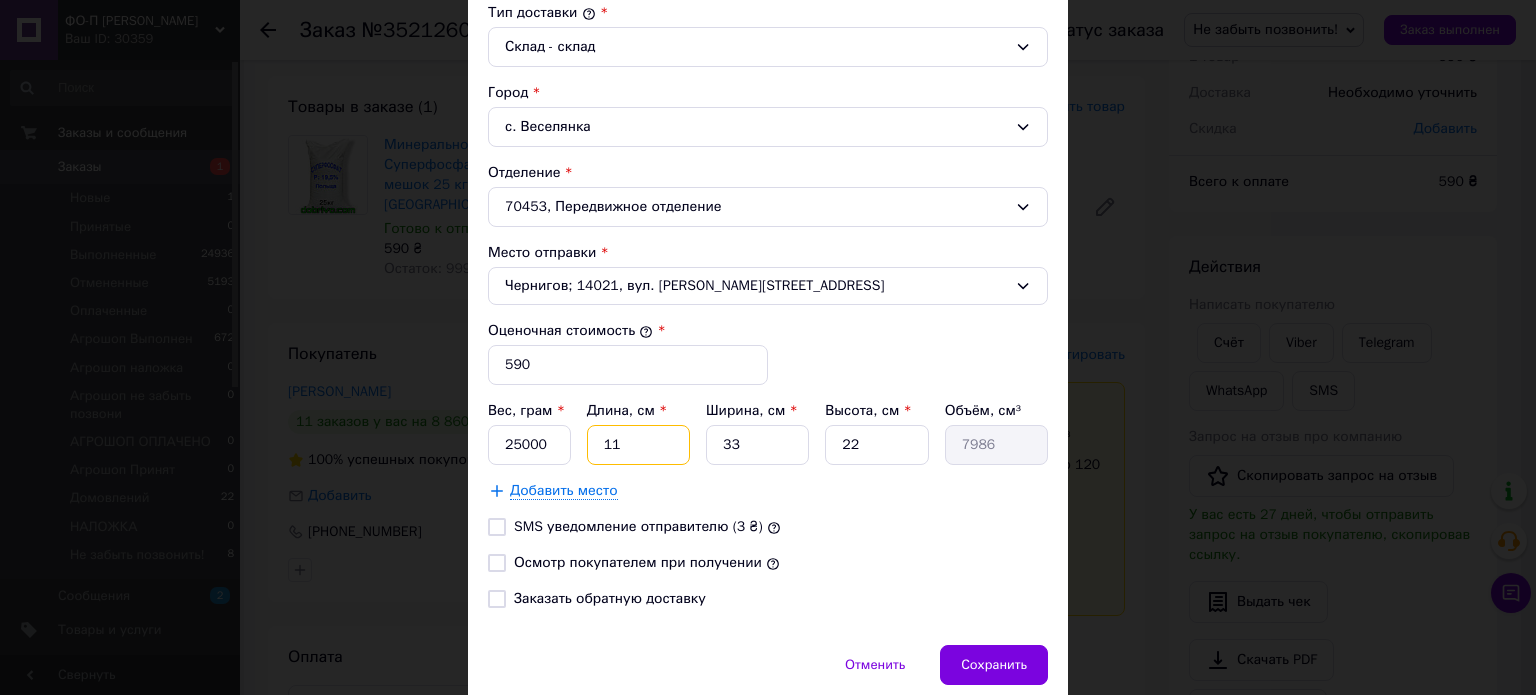 type on "6" 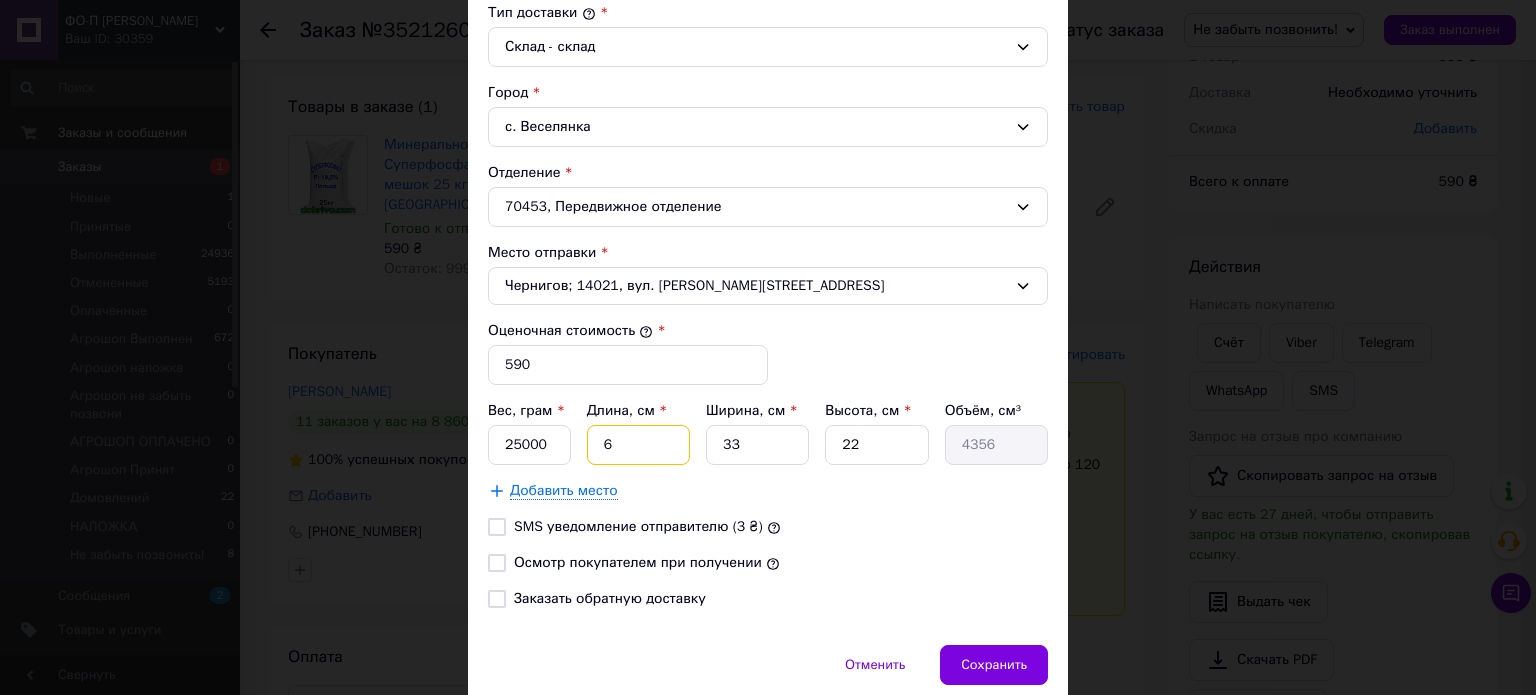 type on "65" 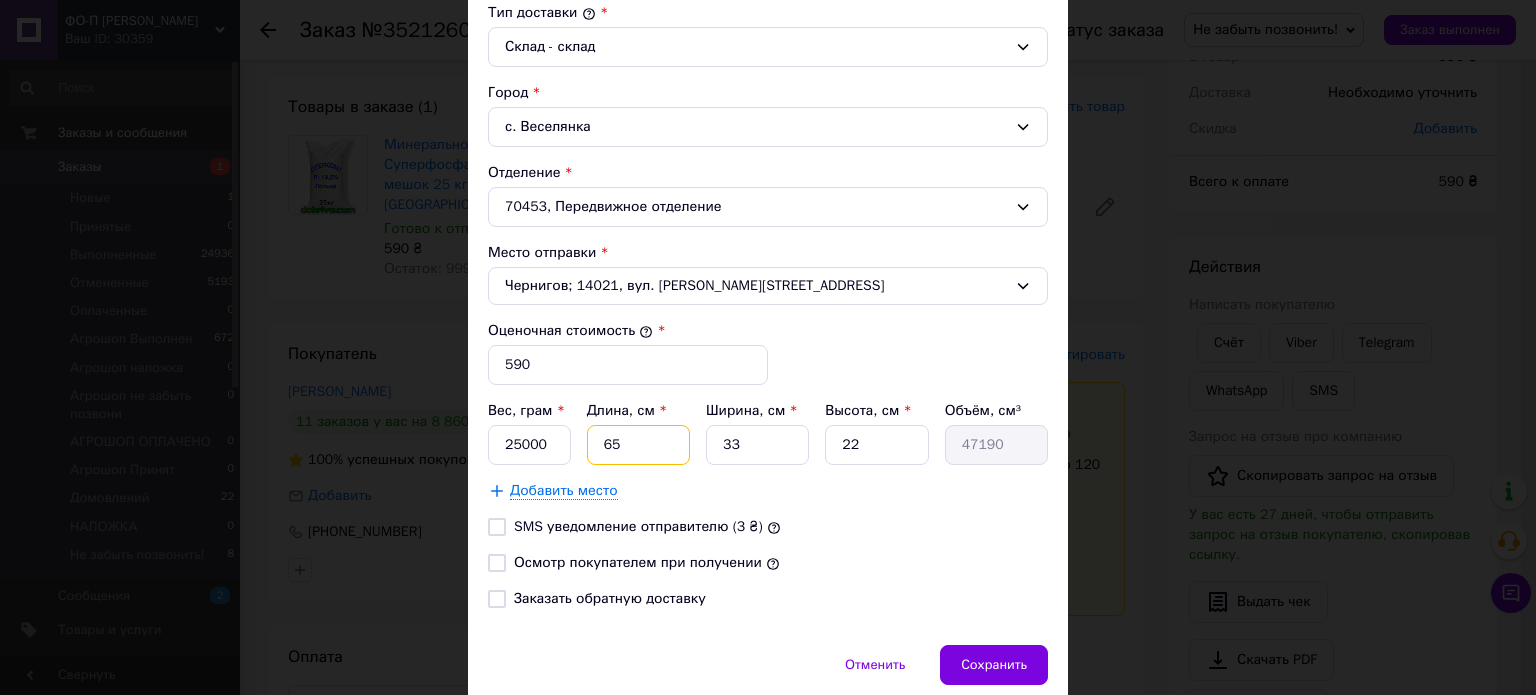 type on "65" 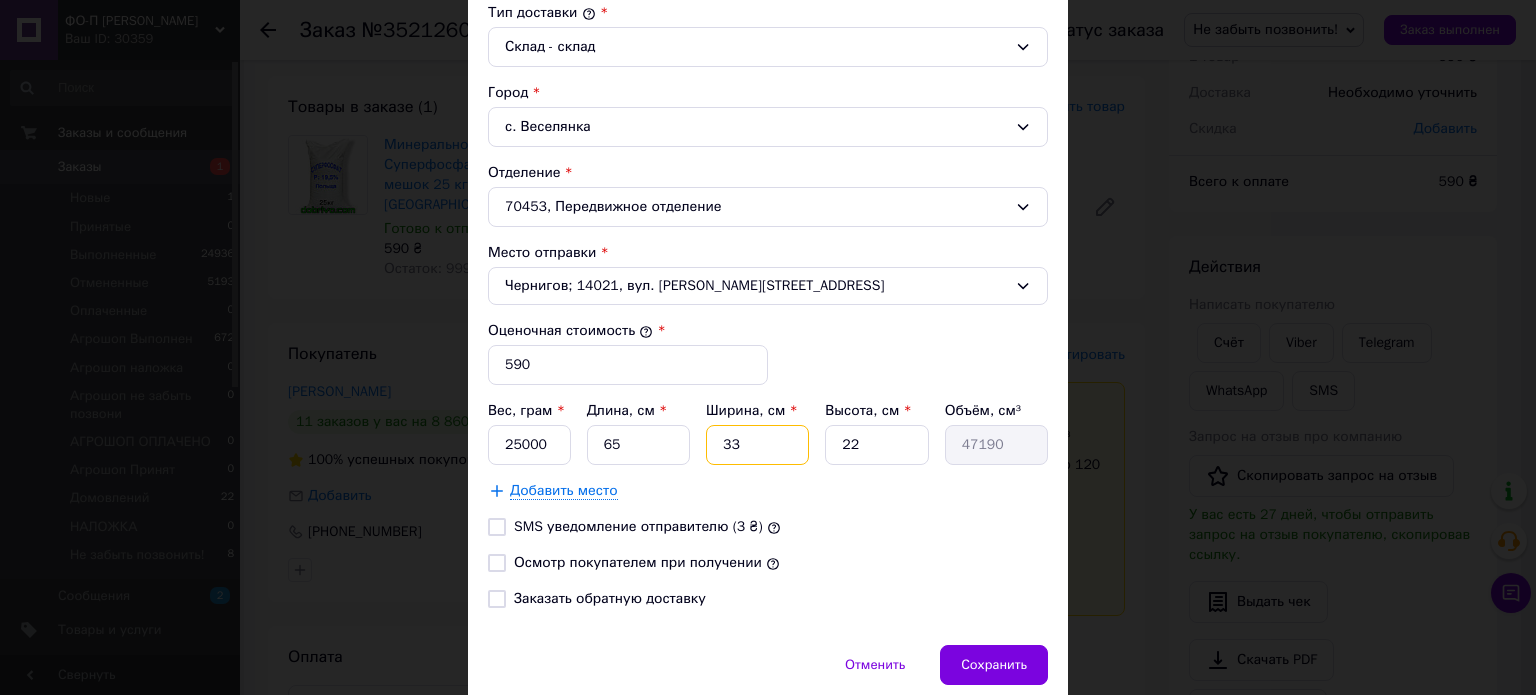 type on "4" 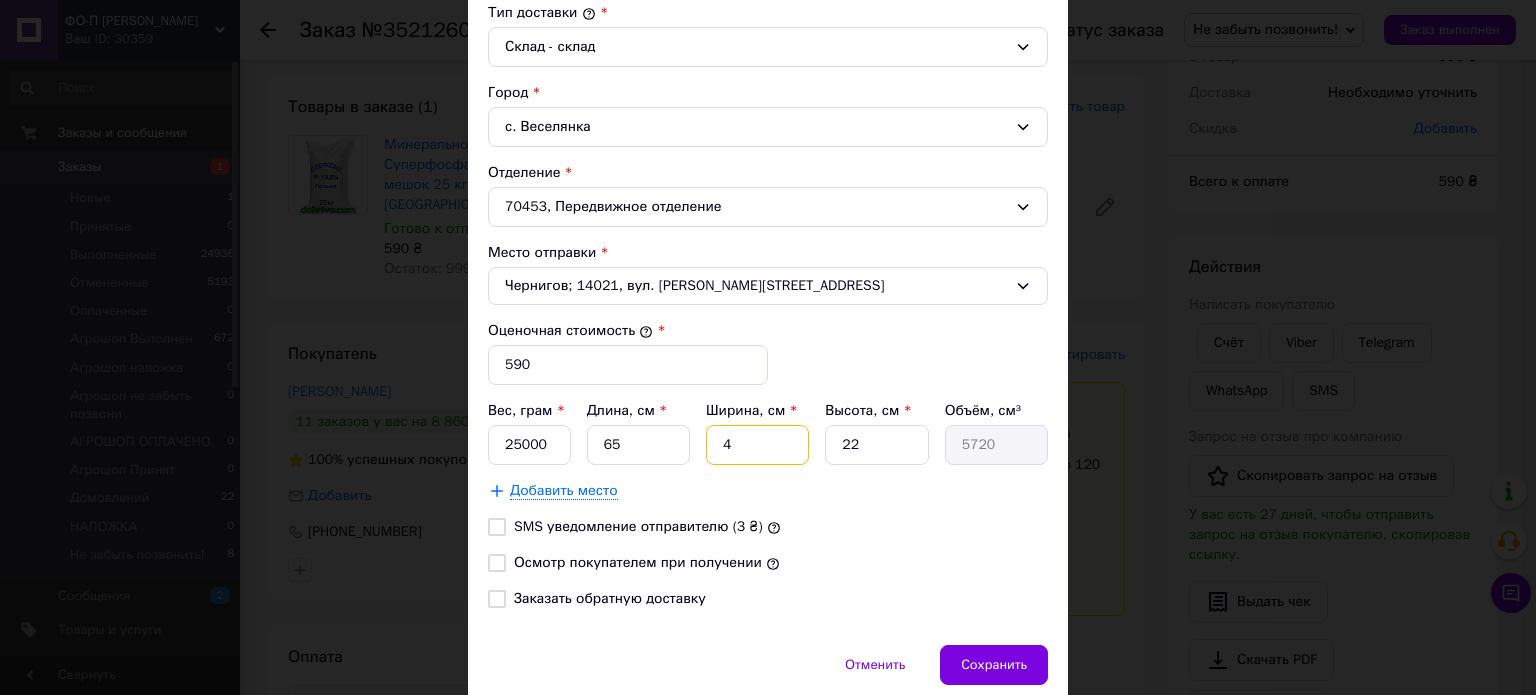 type on "45" 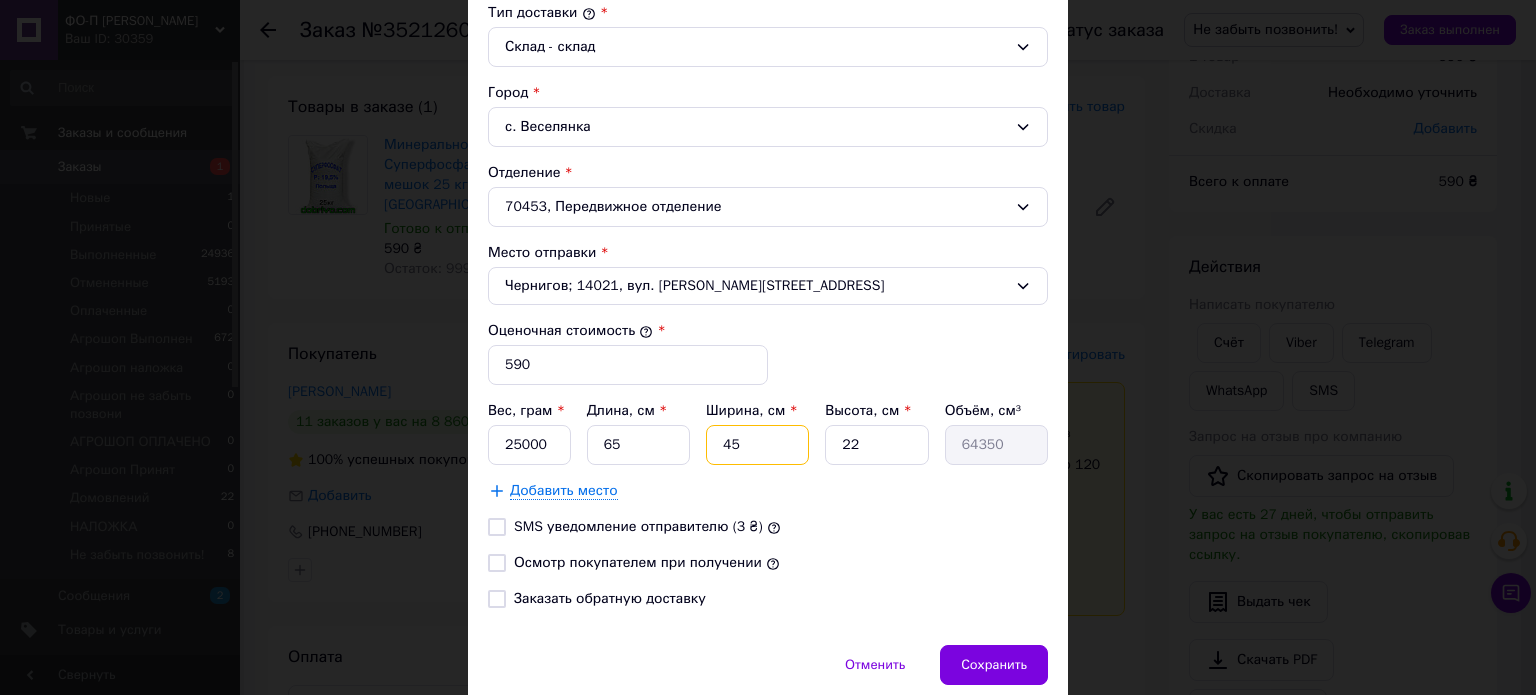 type on "45" 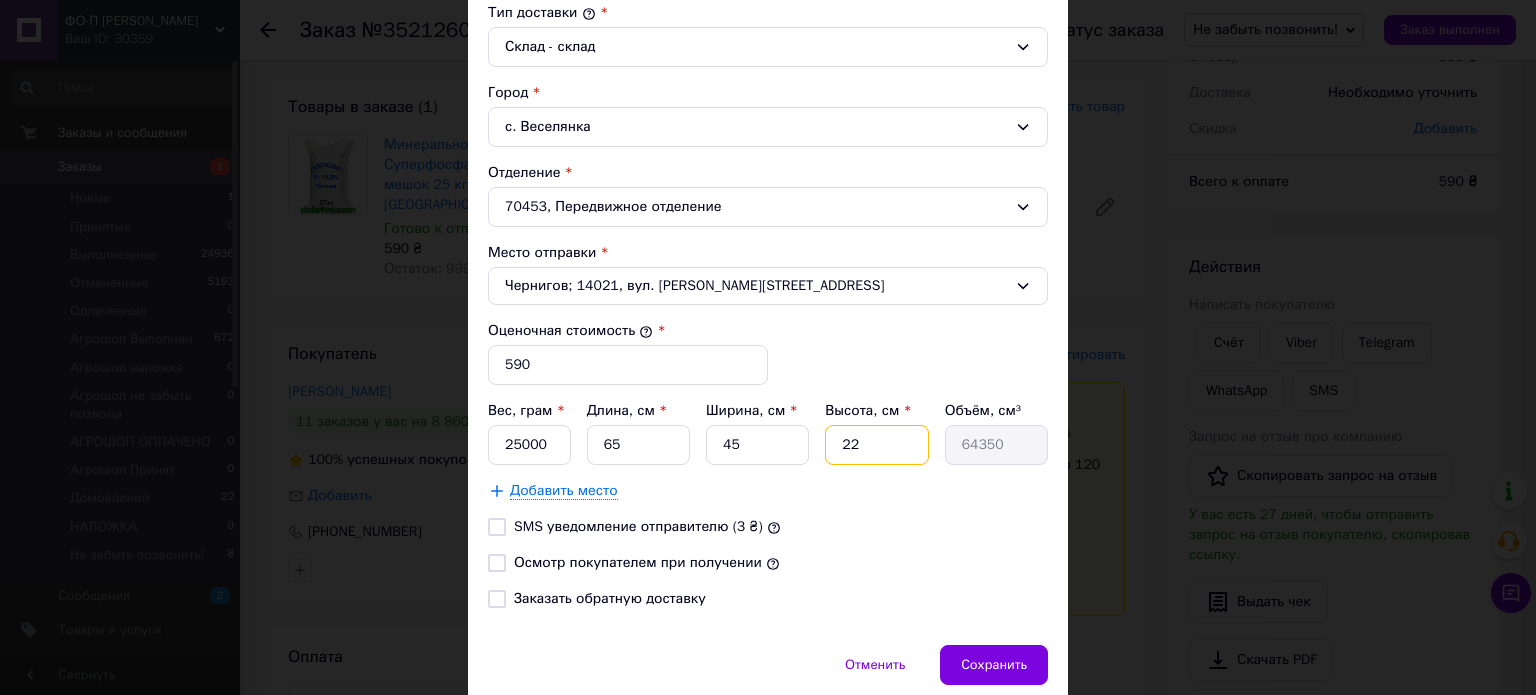 type on "1" 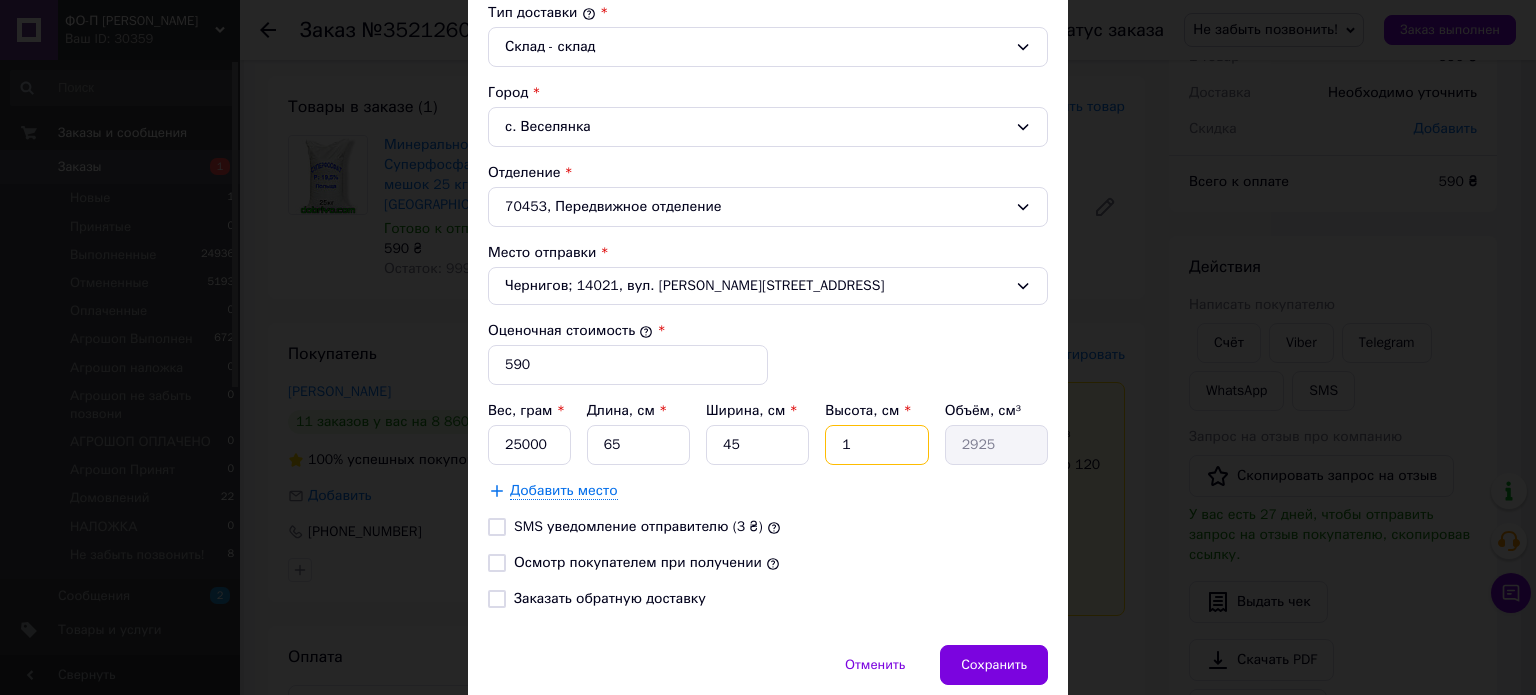 type on "15" 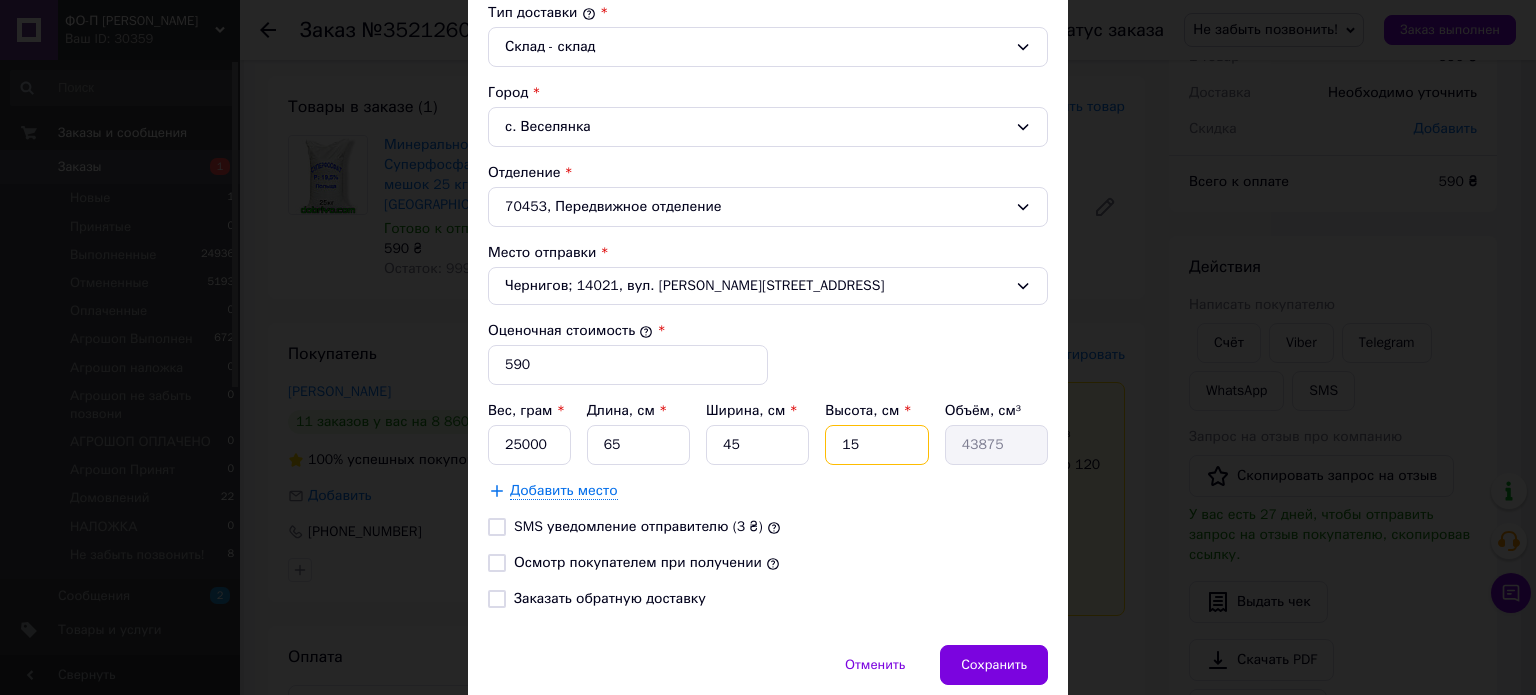 type on "15" 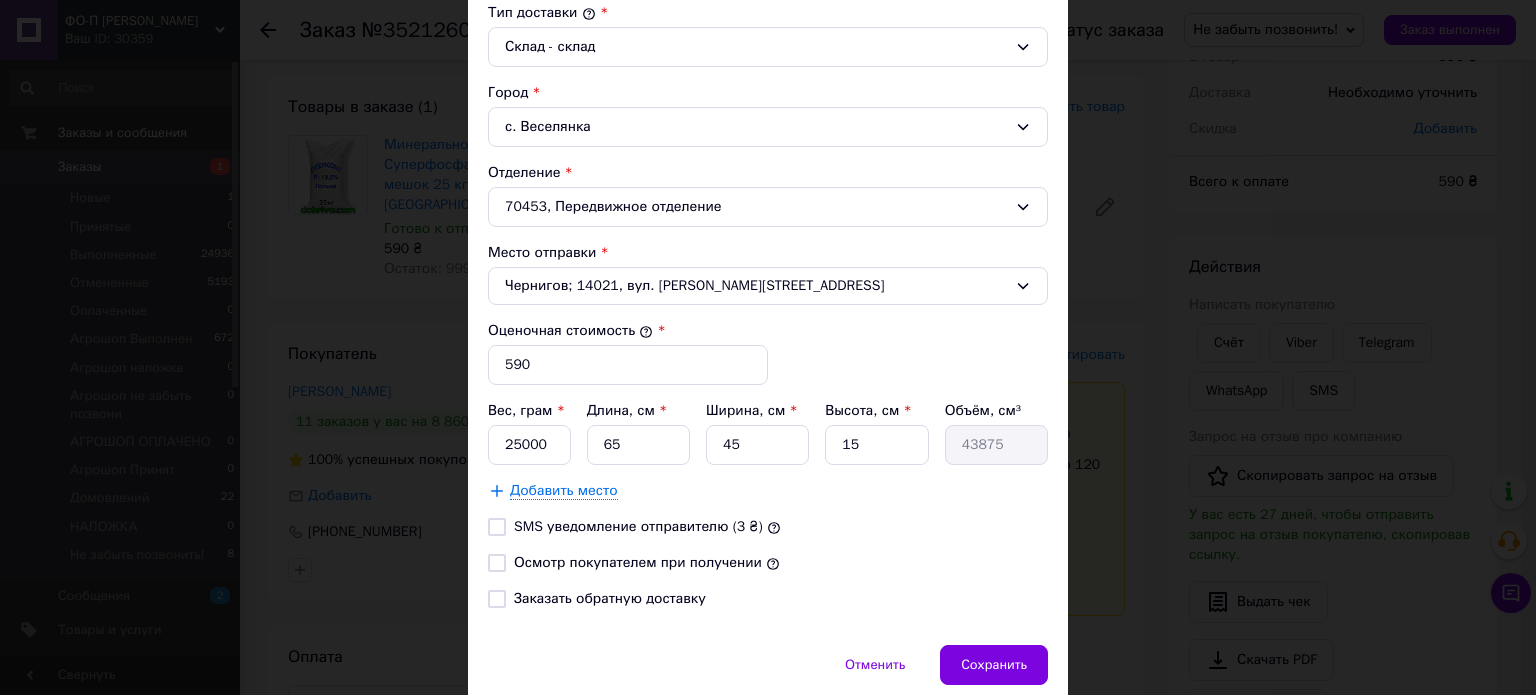 click on "Осмотр покупателем при получении" at bounding box center (497, 563) 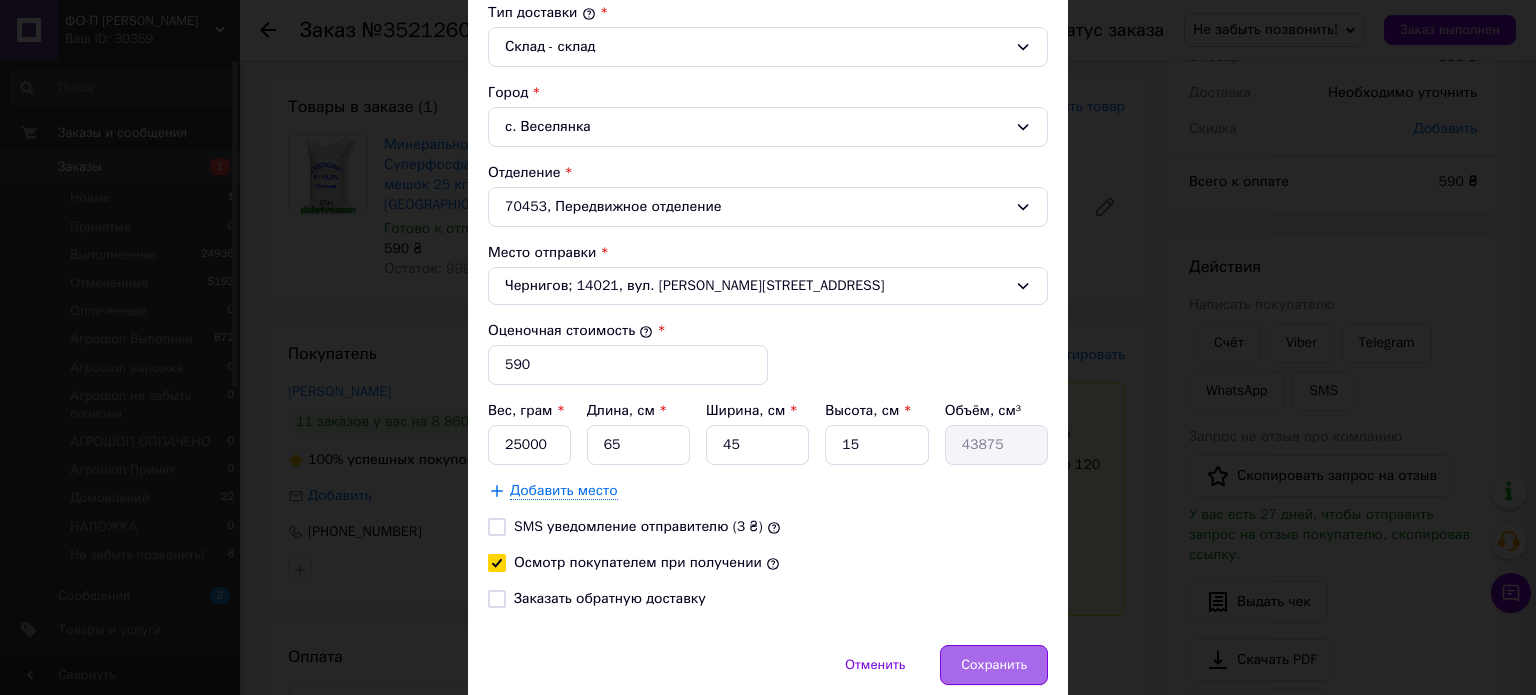 click on "Сохранить" at bounding box center (994, 665) 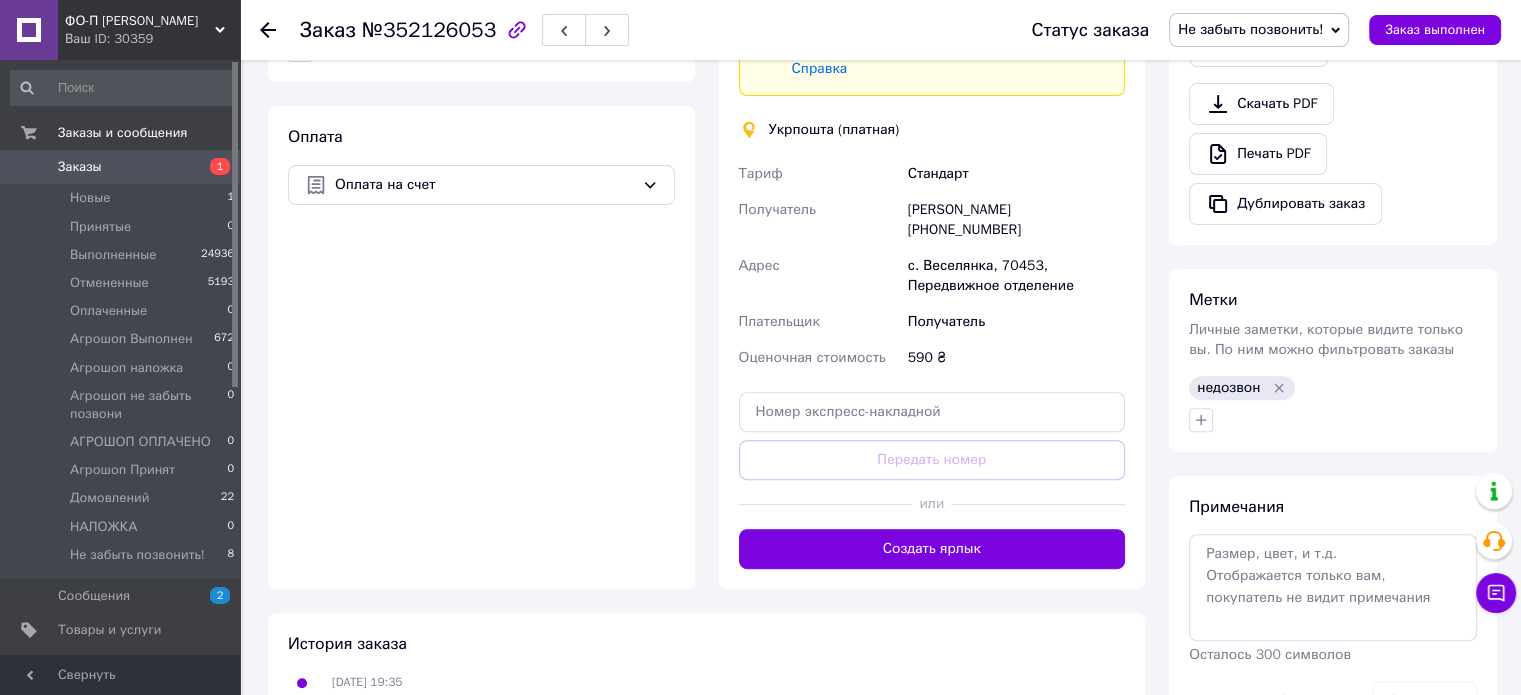scroll, scrollTop: 620, scrollLeft: 0, axis: vertical 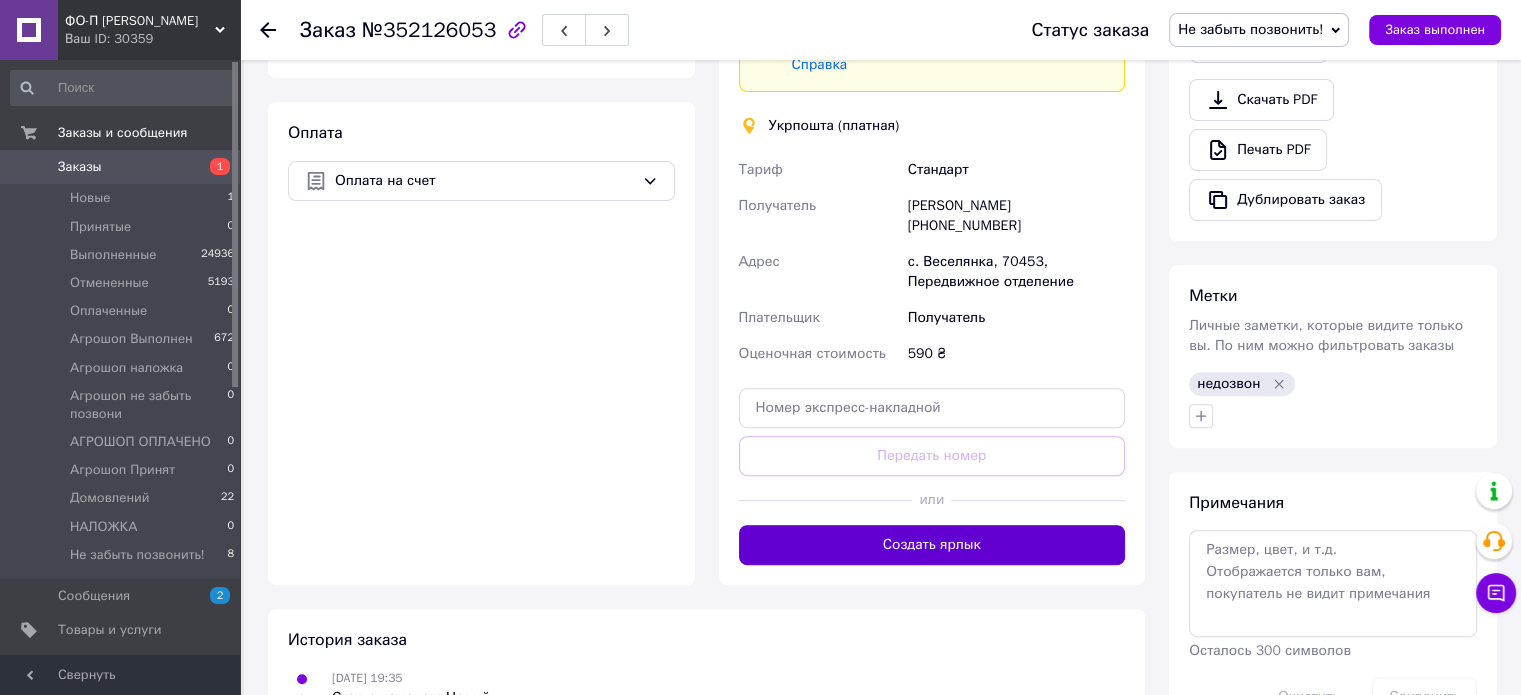 click on "Создать ярлык" at bounding box center (932, 545) 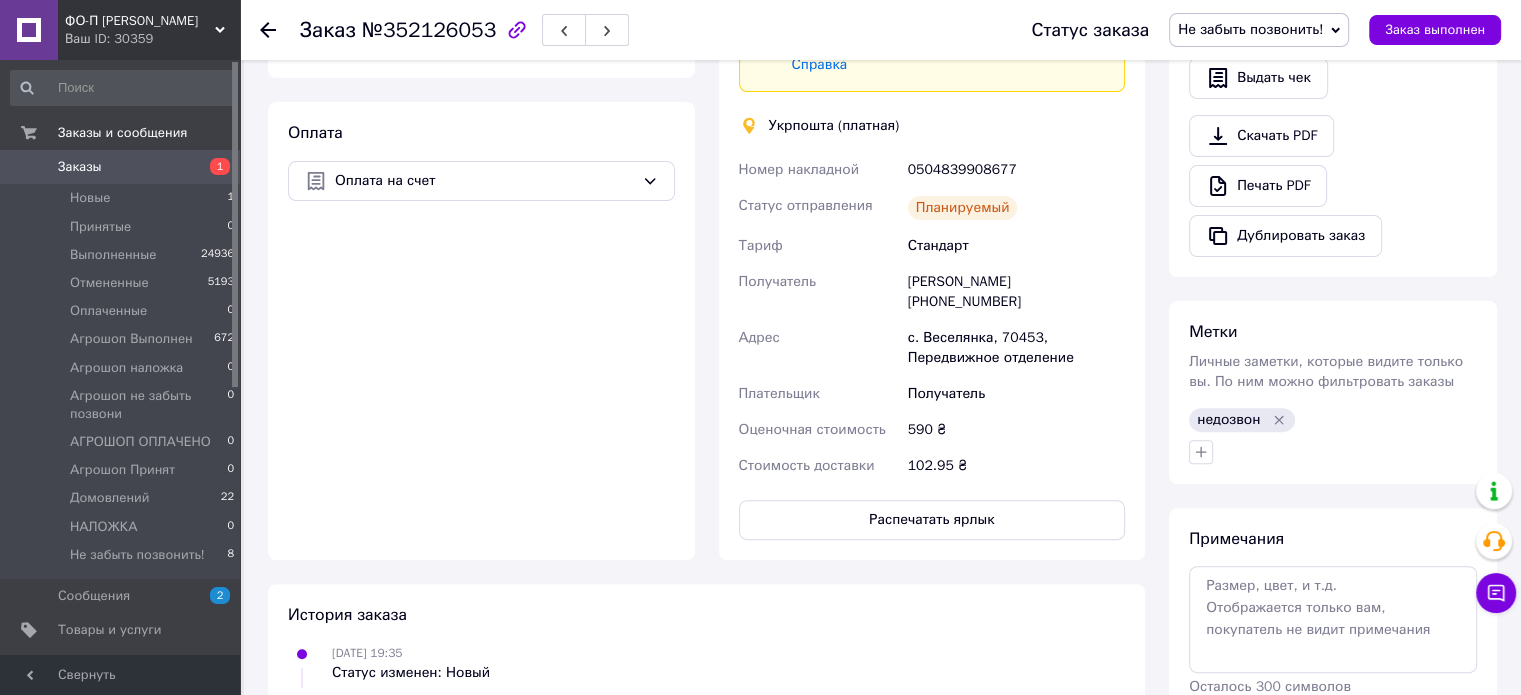 click on "Не забыть позвонить!" at bounding box center (1250, 29) 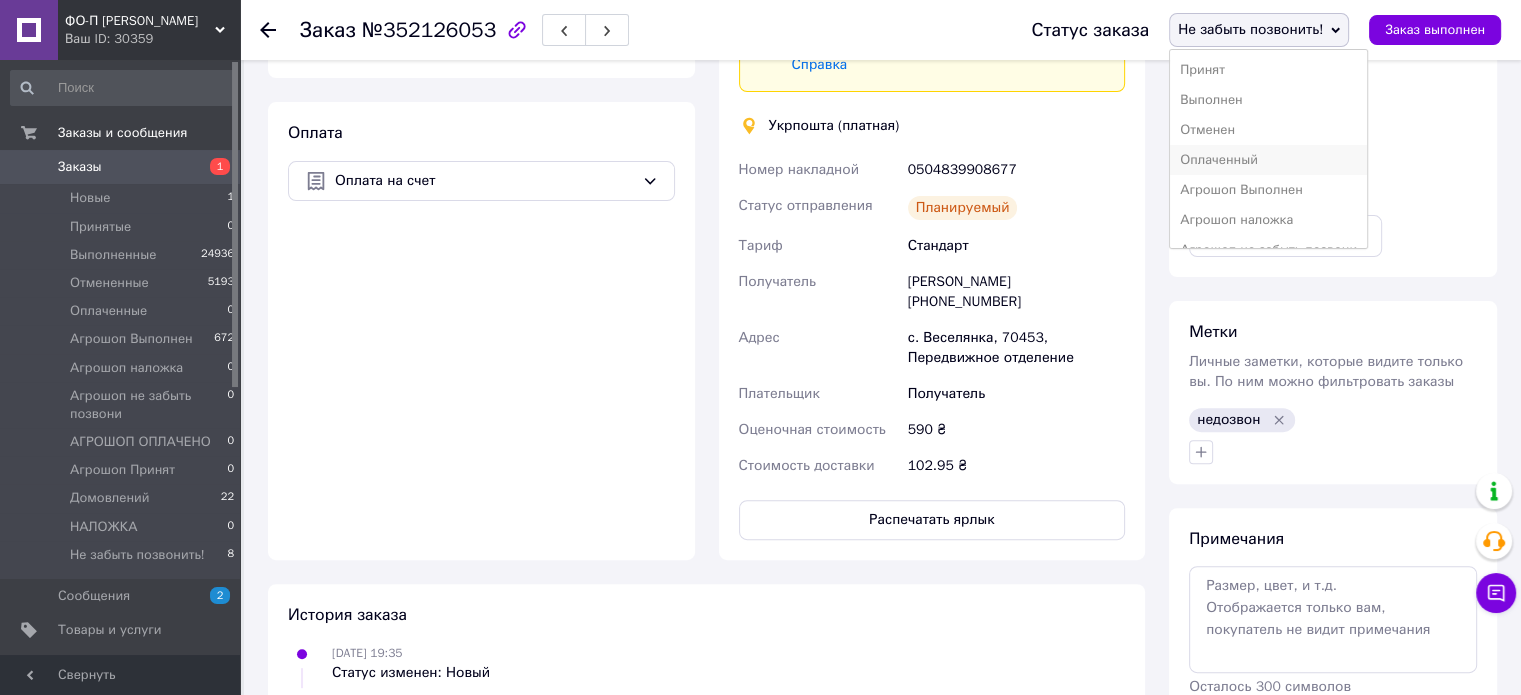 scroll, scrollTop: 141, scrollLeft: 0, axis: vertical 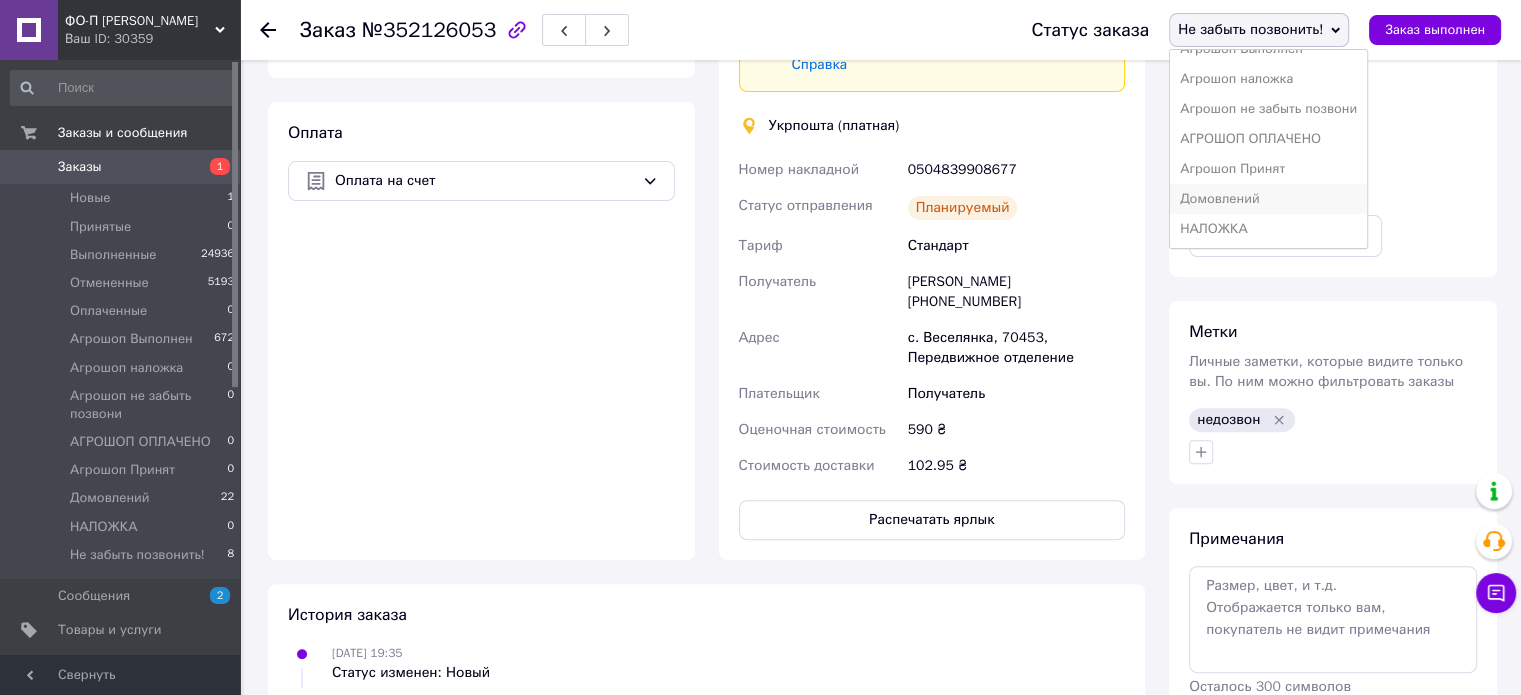 click on "Домовлений" at bounding box center [1268, 199] 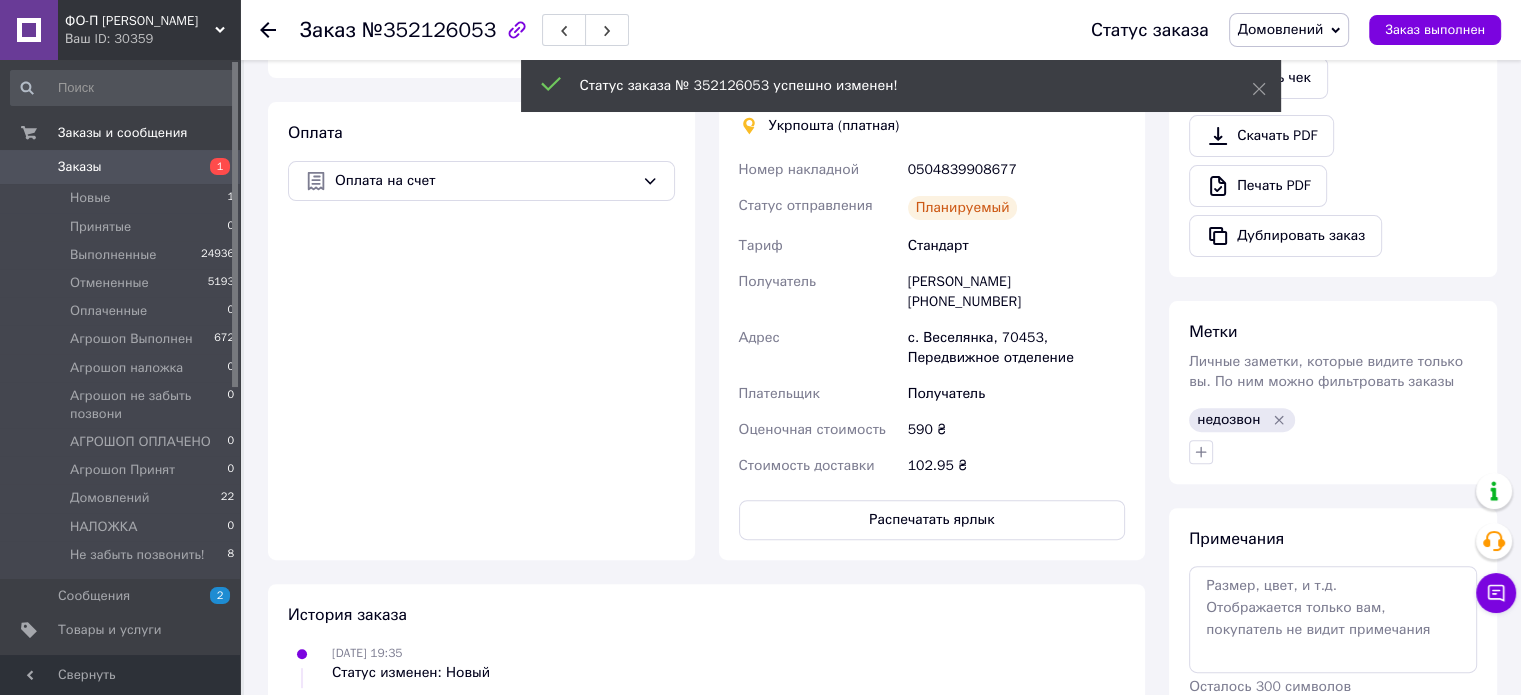 click on "0504839908677" at bounding box center [1016, 170] 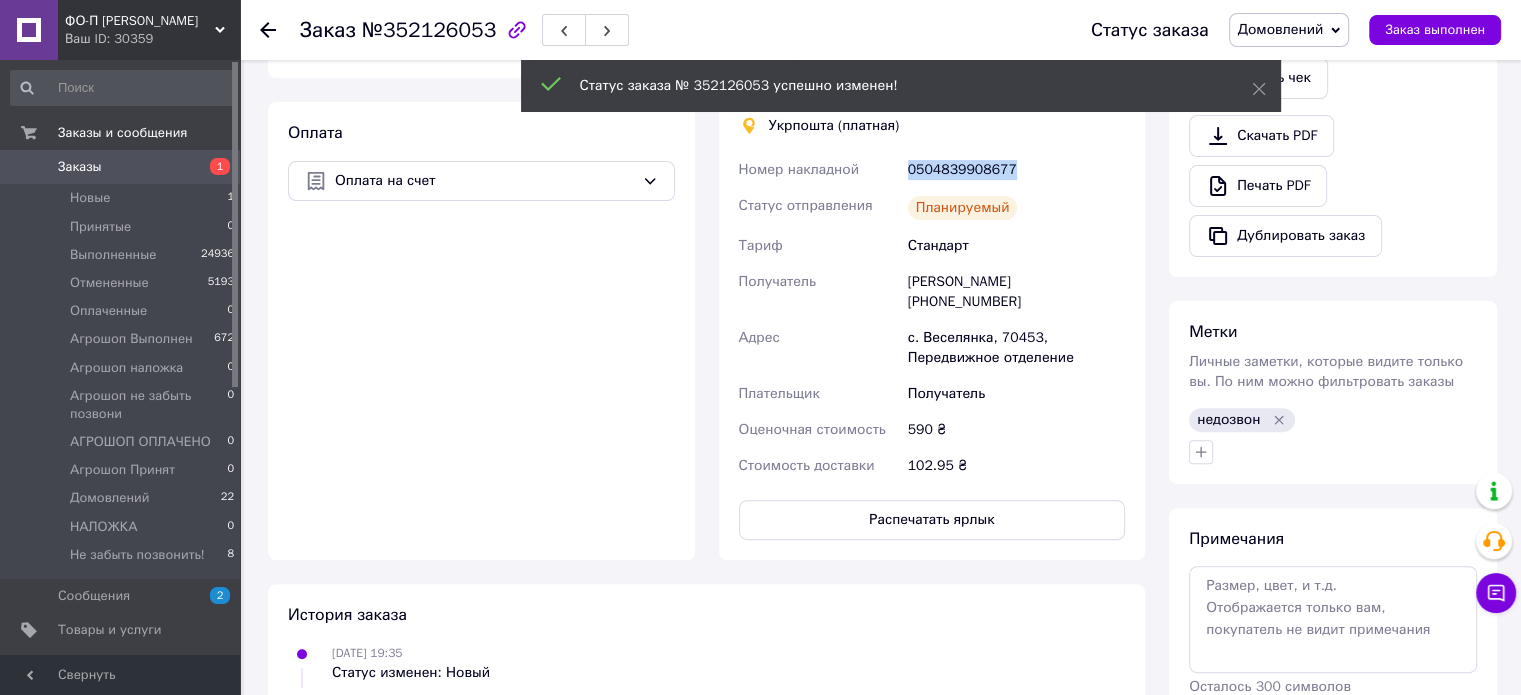 click on "0504839908677" at bounding box center [1016, 170] 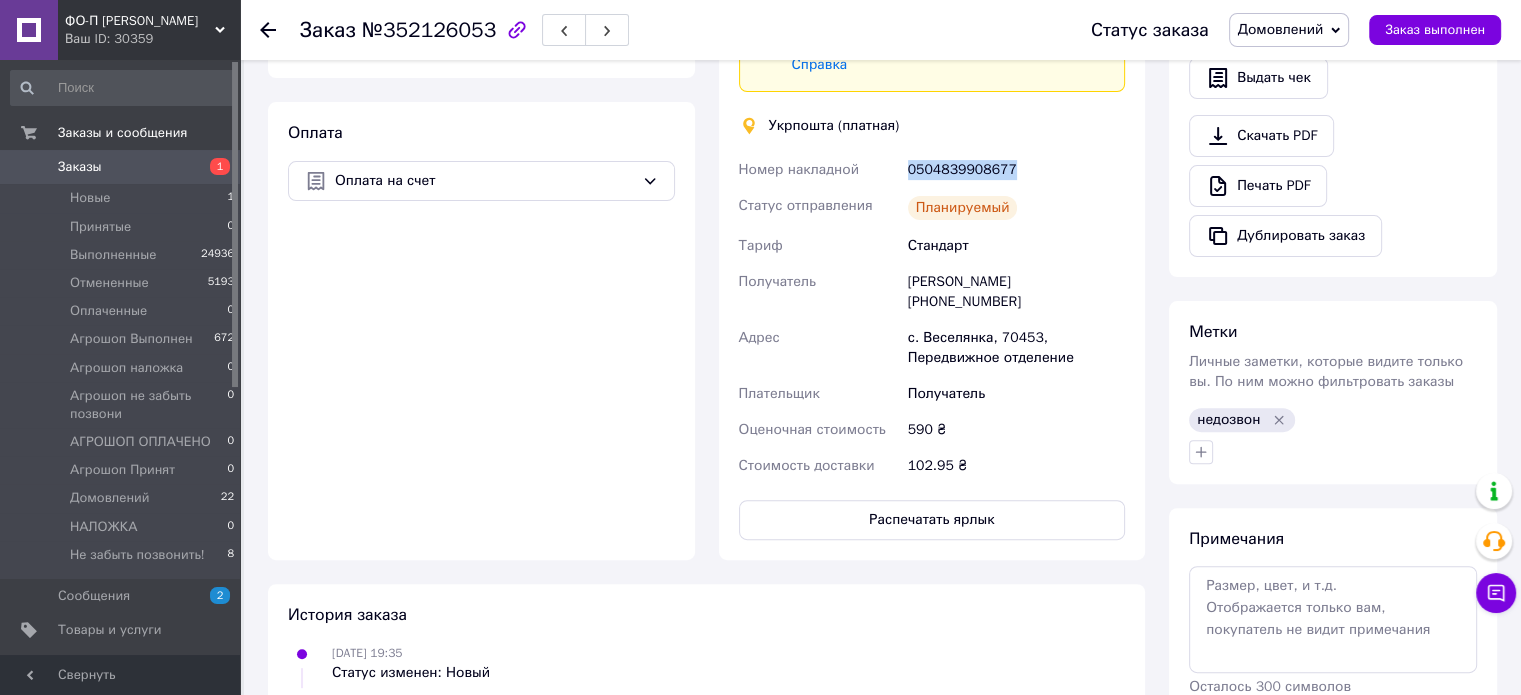 copy on "0504839908677" 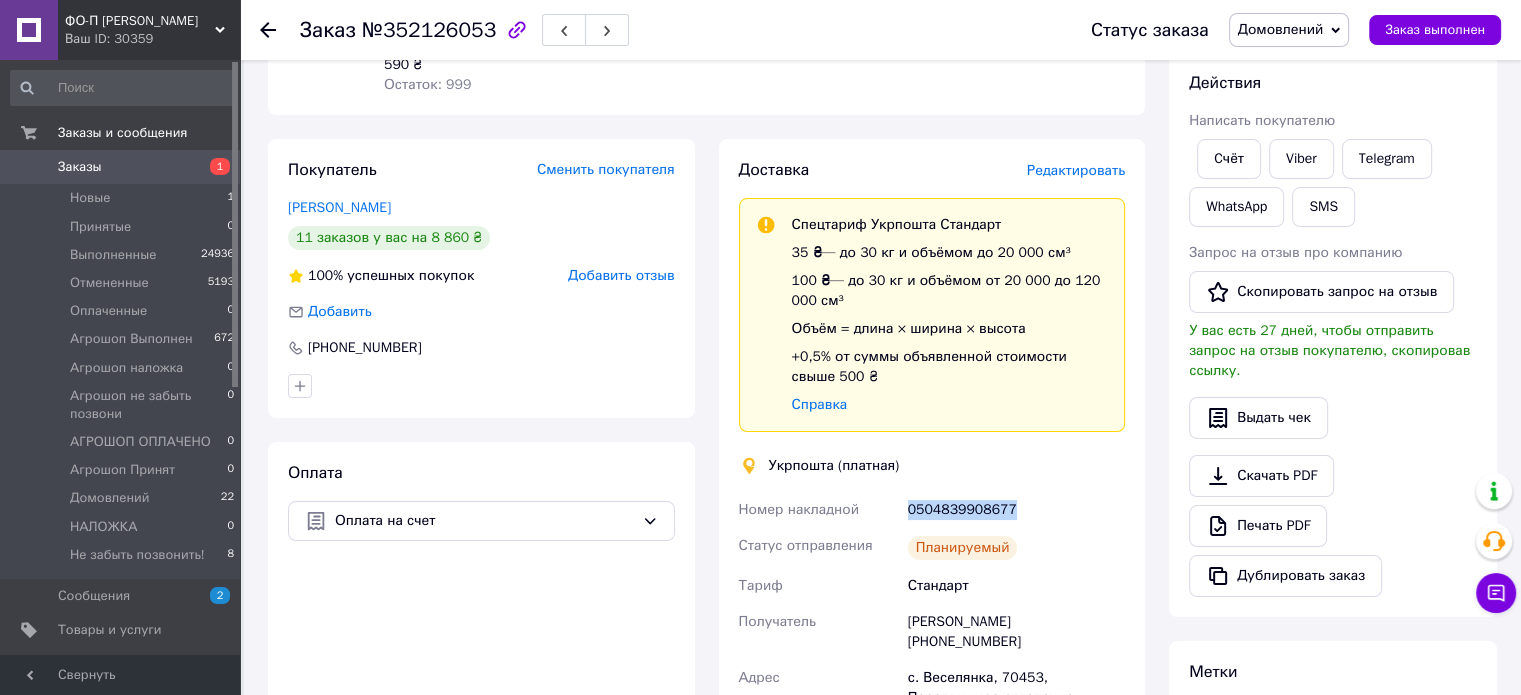scroll, scrollTop: 275, scrollLeft: 0, axis: vertical 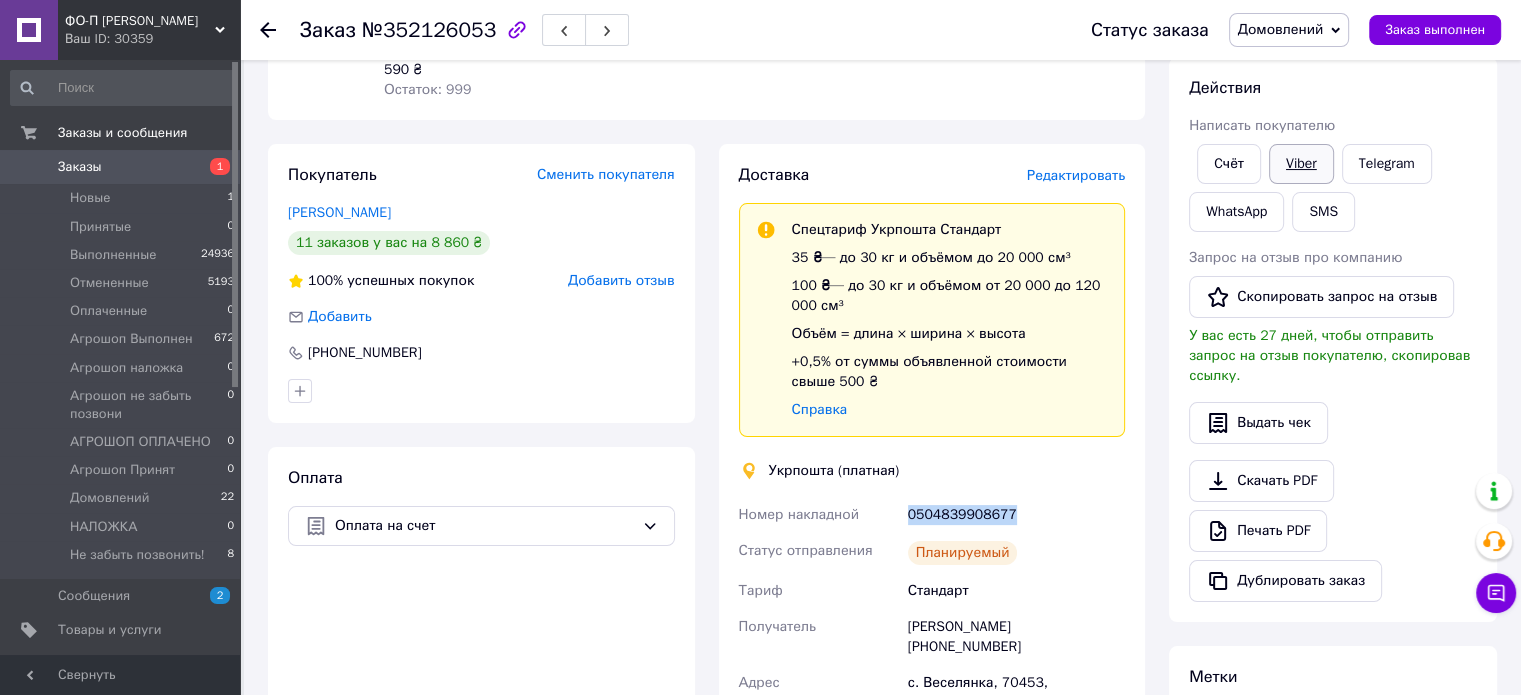 click on "Viber" at bounding box center [1301, 164] 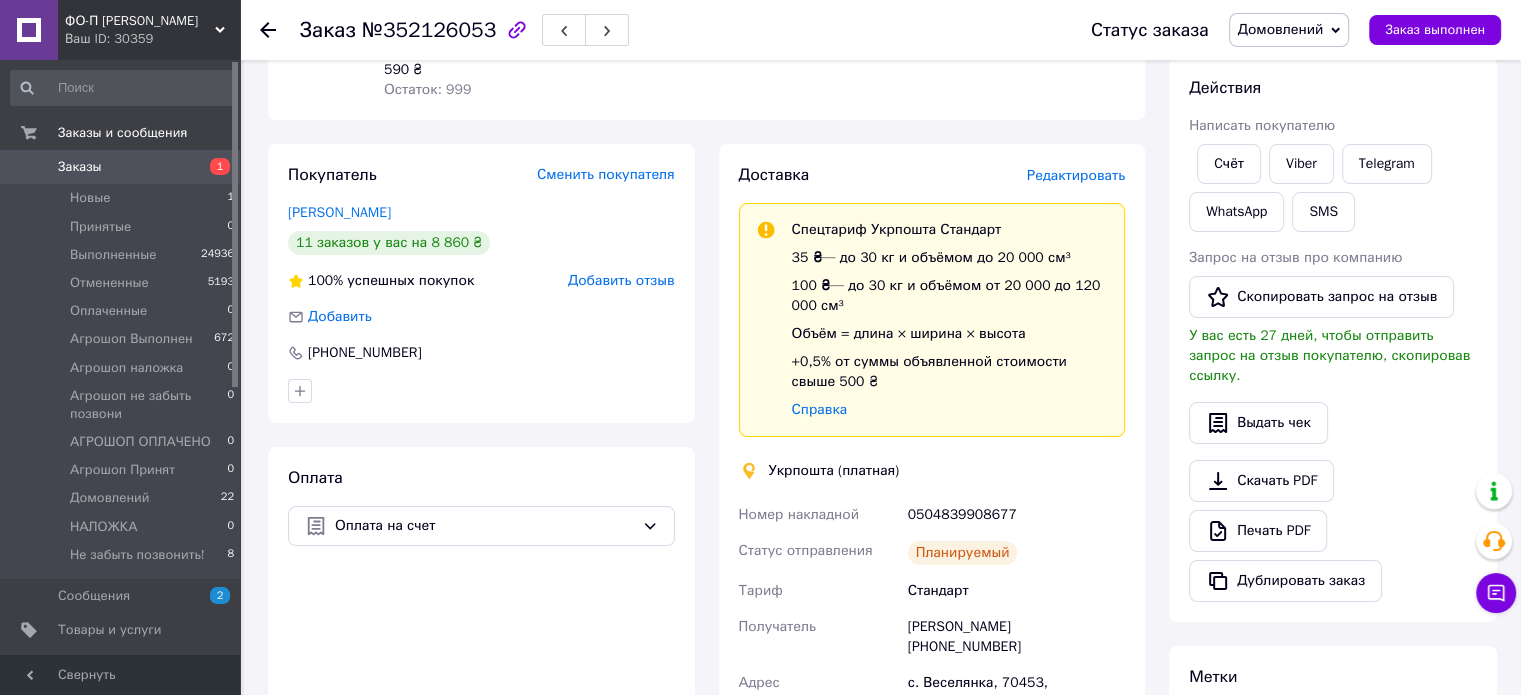 click on "№352126053" at bounding box center (429, 30) 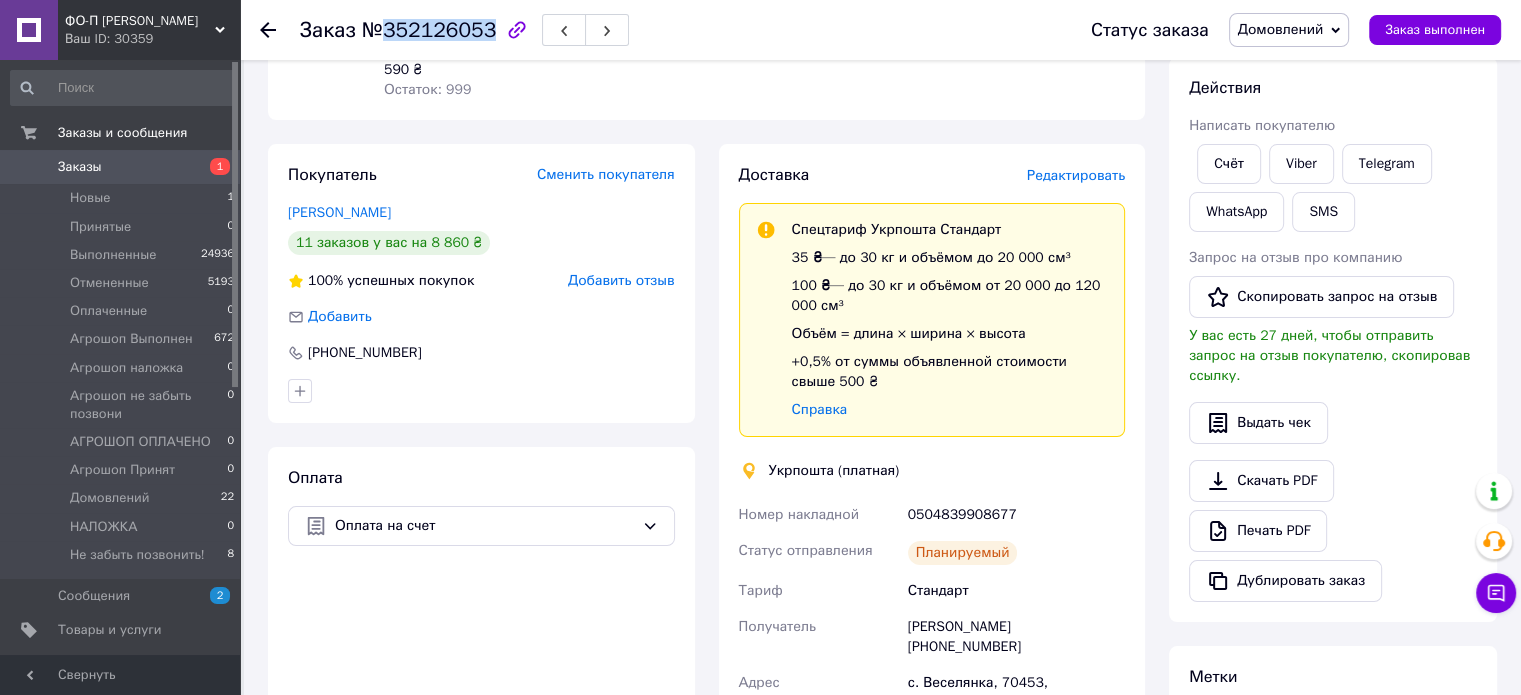 click on "№352126053" at bounding box center [429, 30] 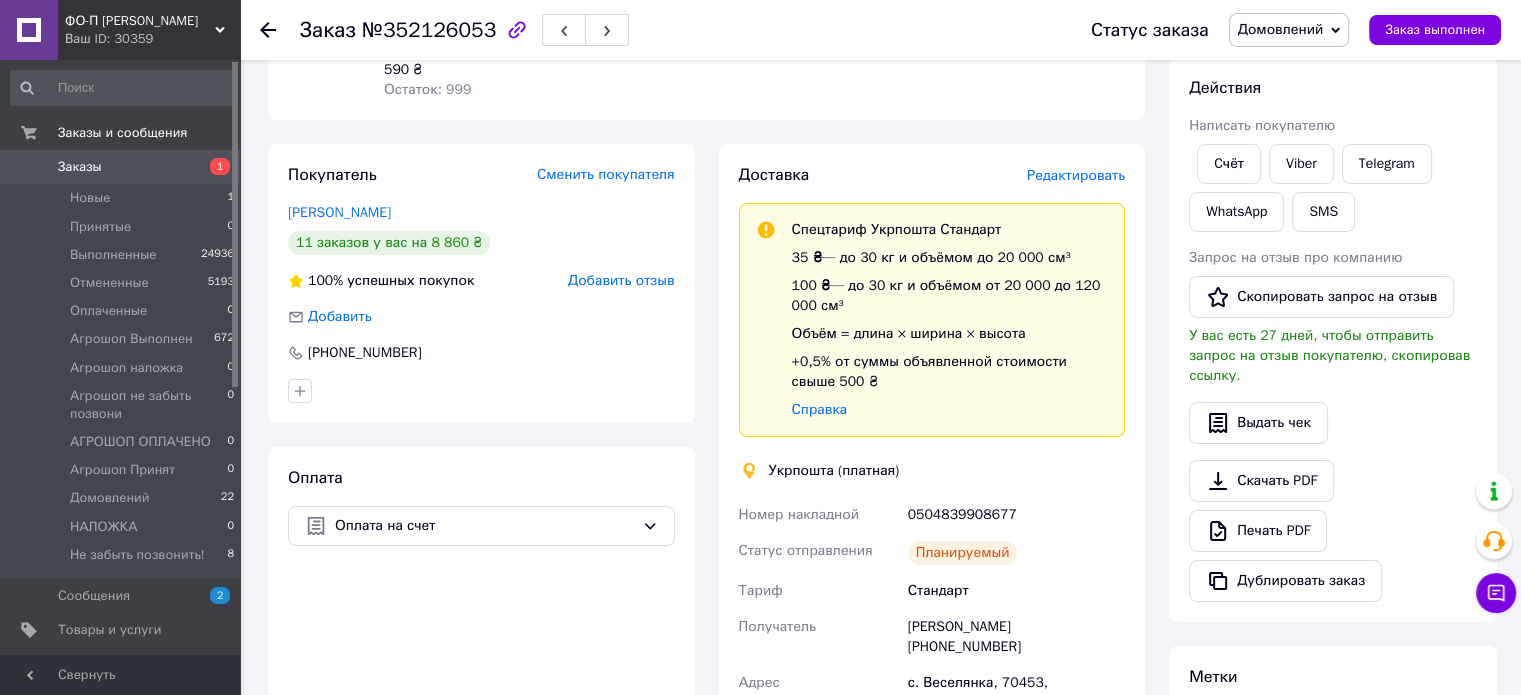 click 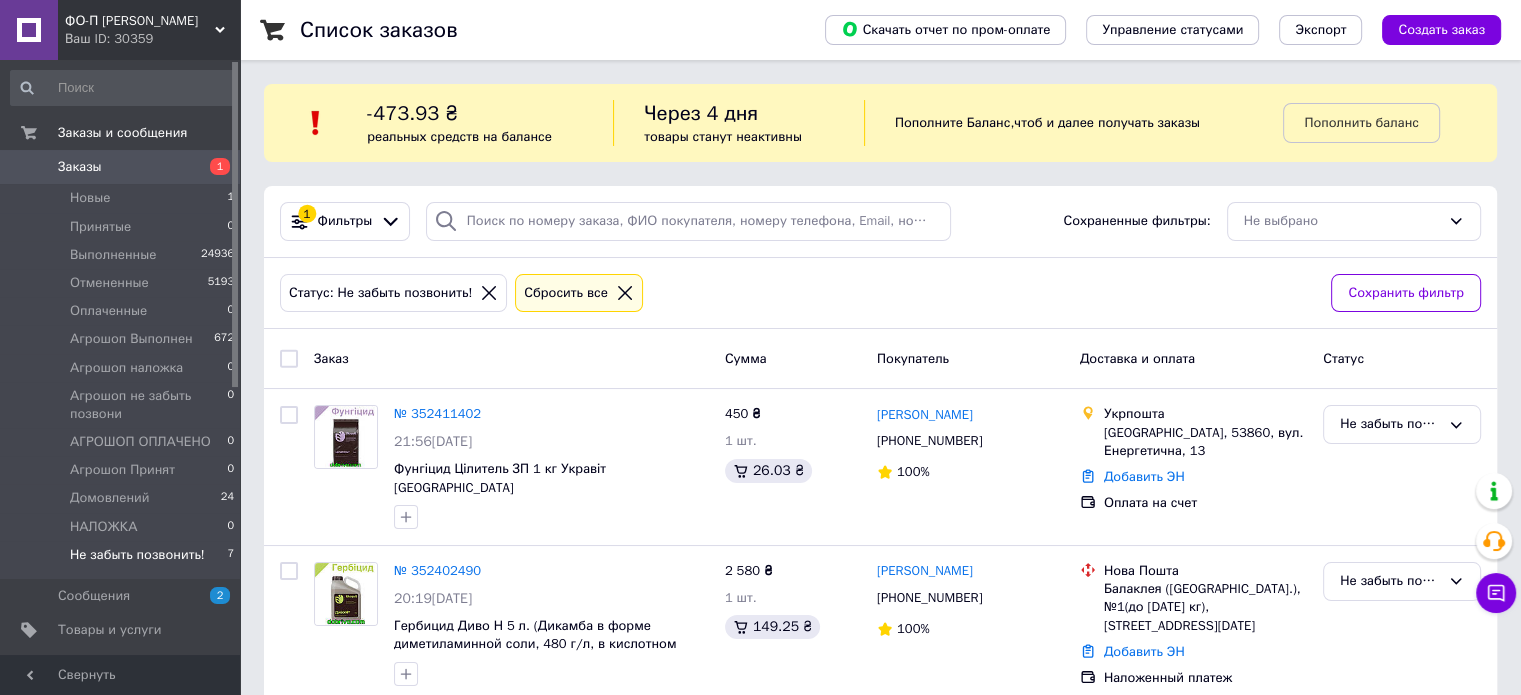 click on "Не забыть позвонить!" at bounding box center [137, 555] 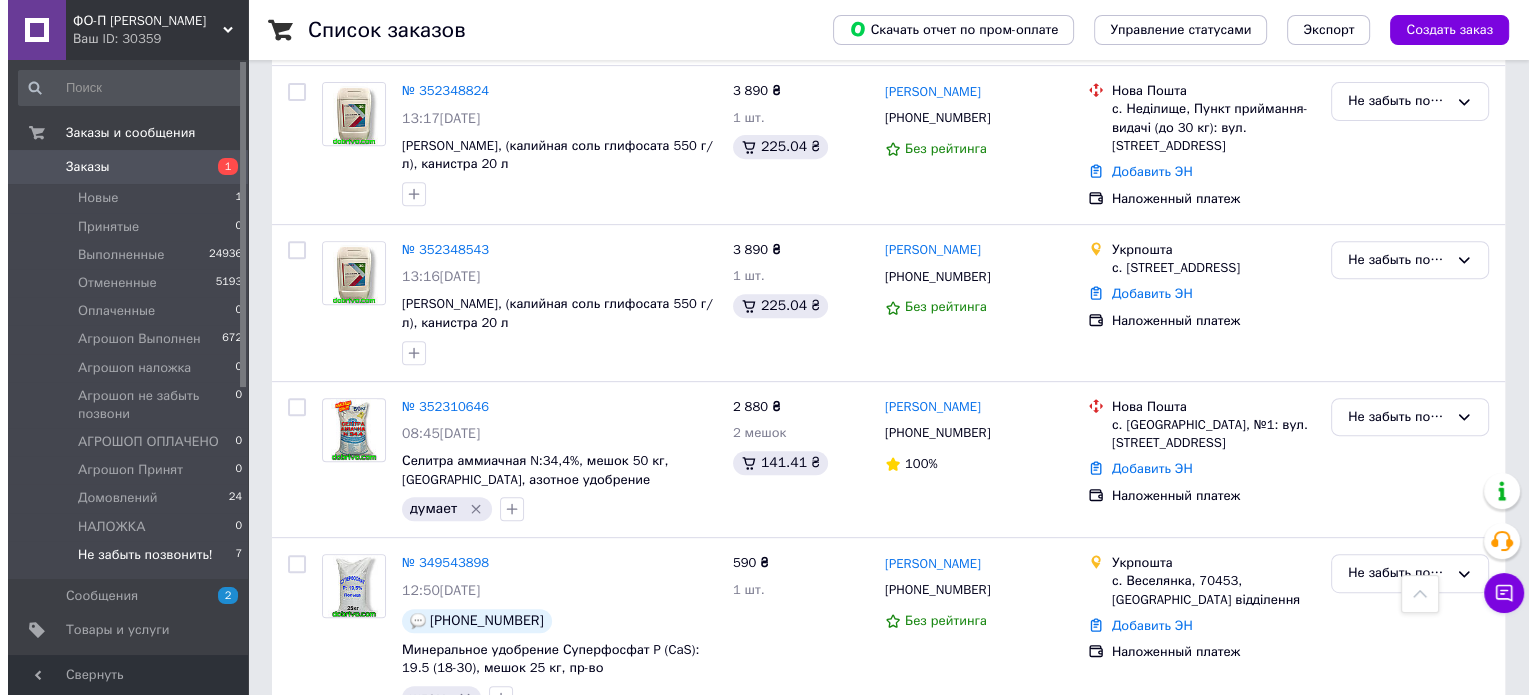 scroll, scrollTop: 849, scrollLeft: 0, axis: vertical 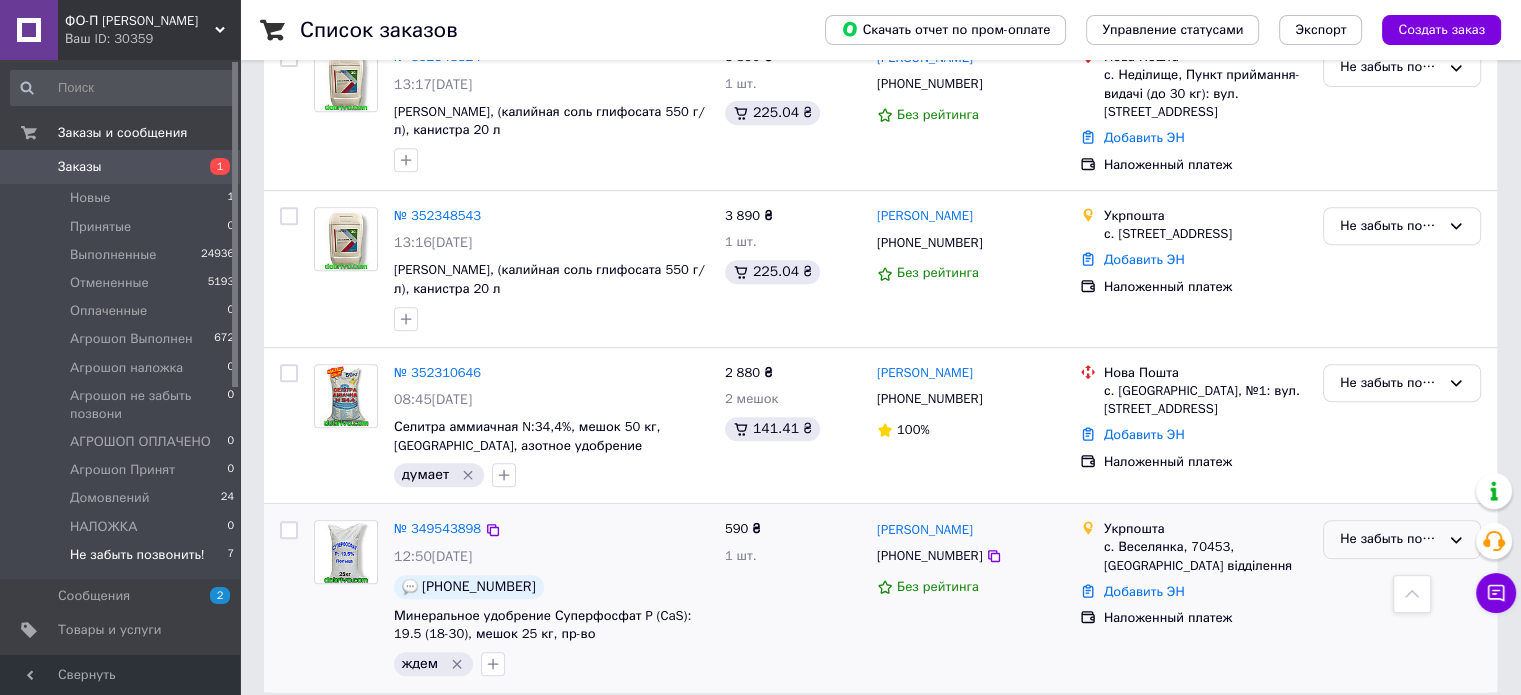 click on "Не забыть позвонить!" at bounding box center [1390, 539] 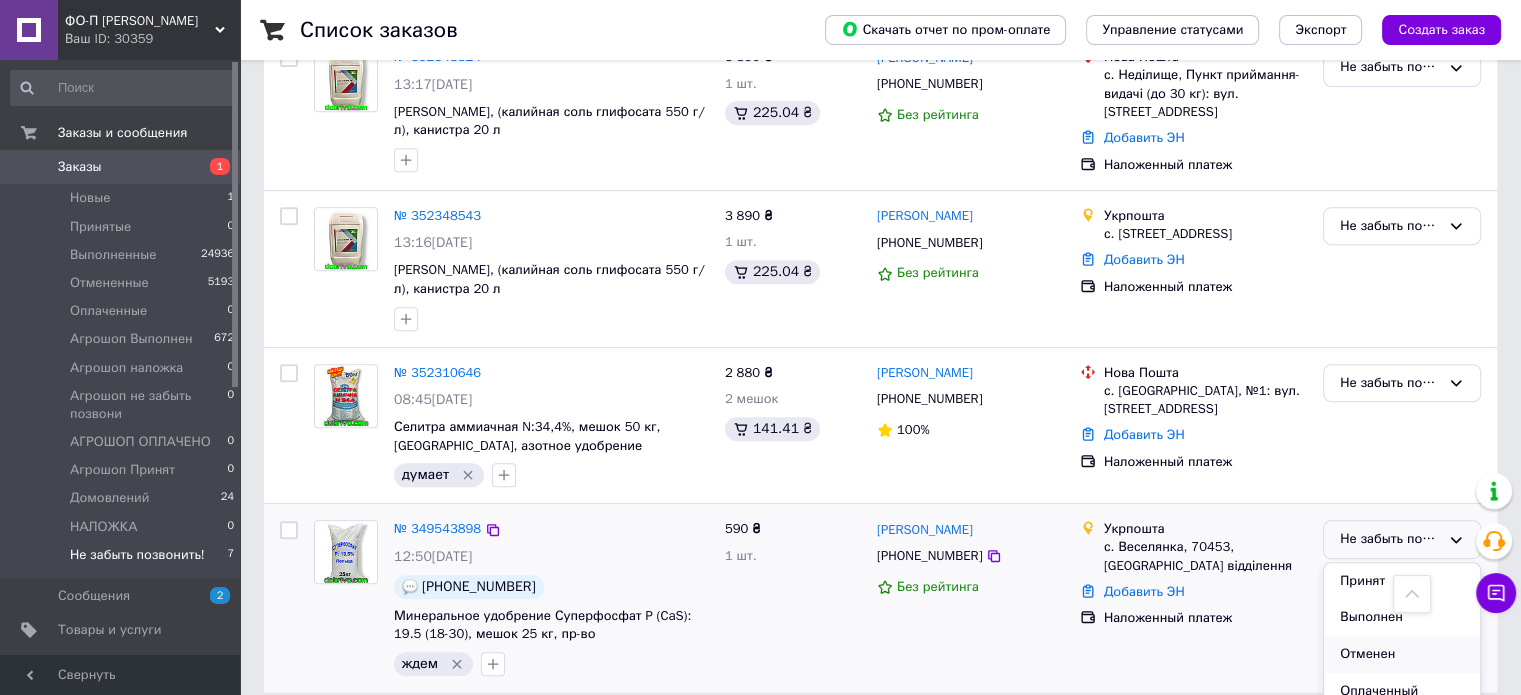click on "Отменен" at bounding box center (1402, 654) 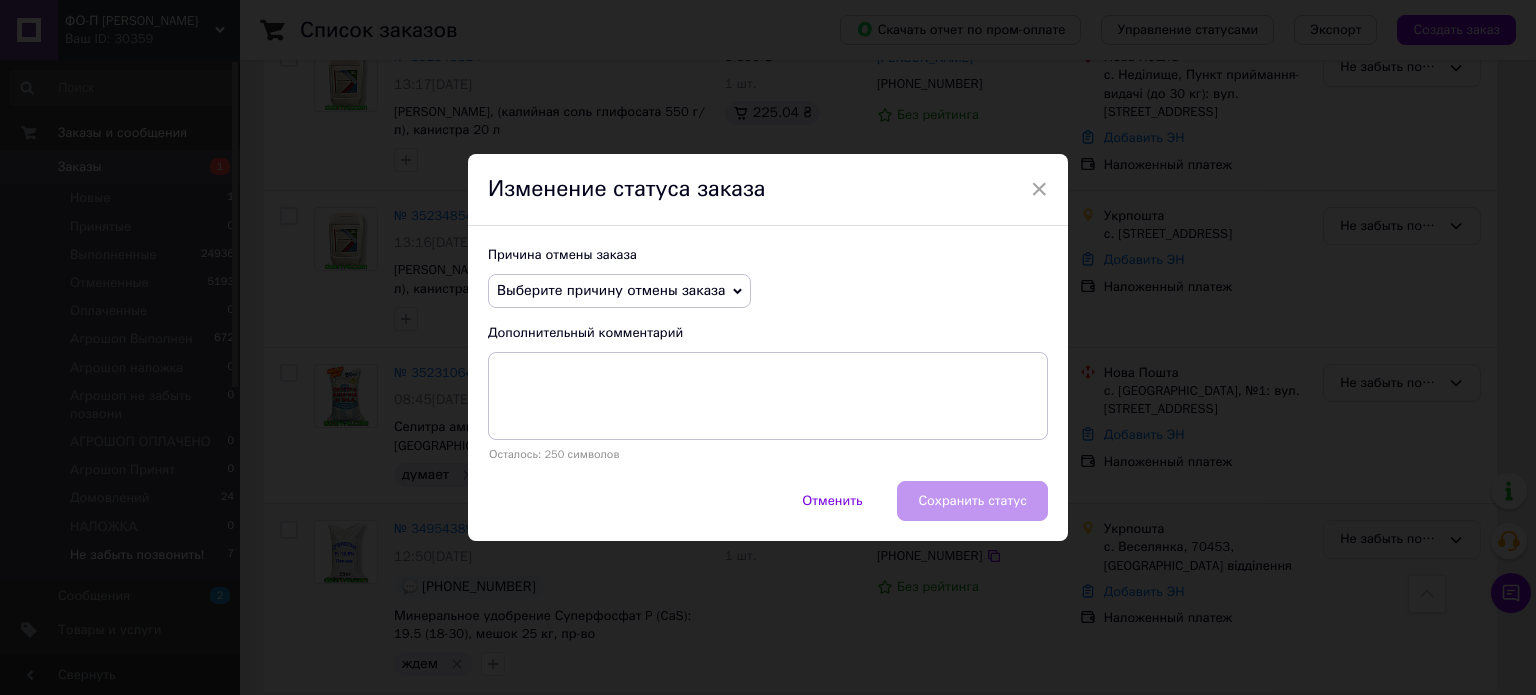 click 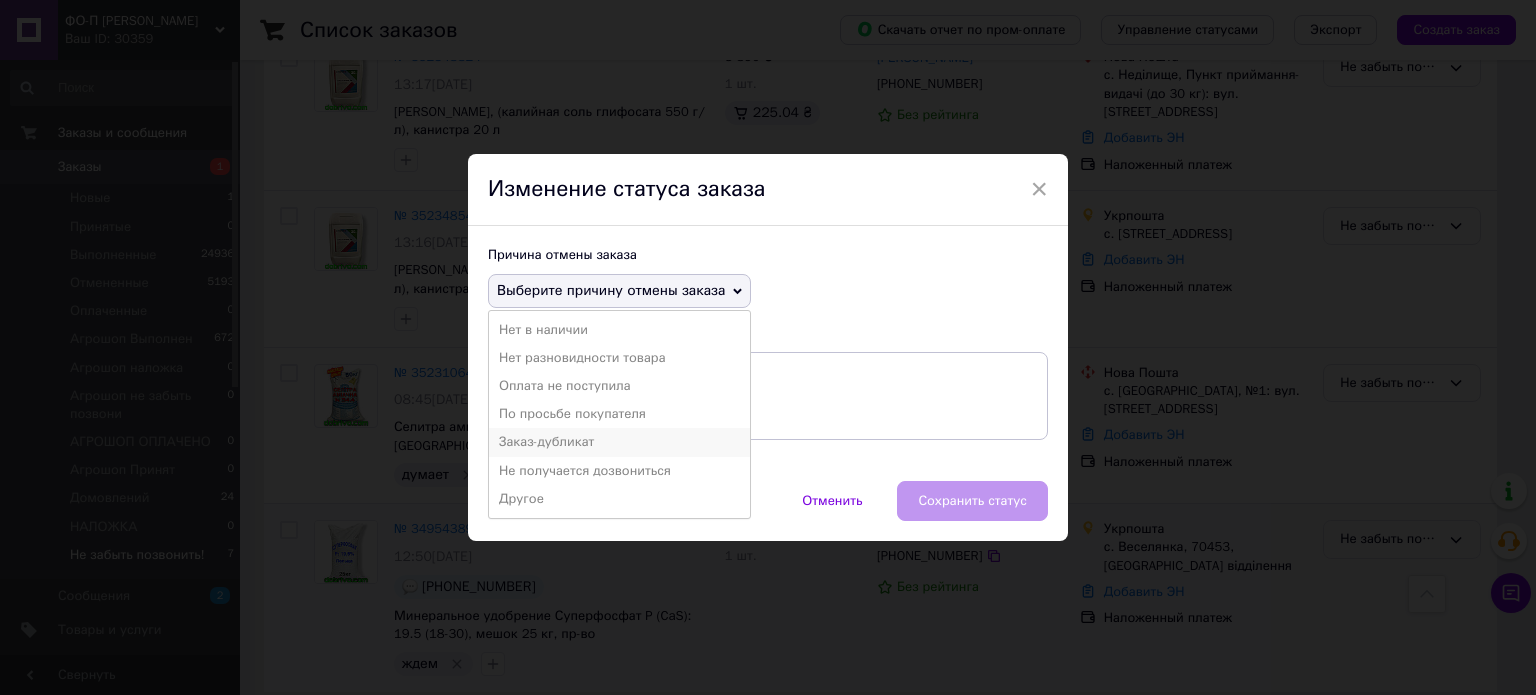 click on "Заказ-дубликат" at bounding box center [619, 442] 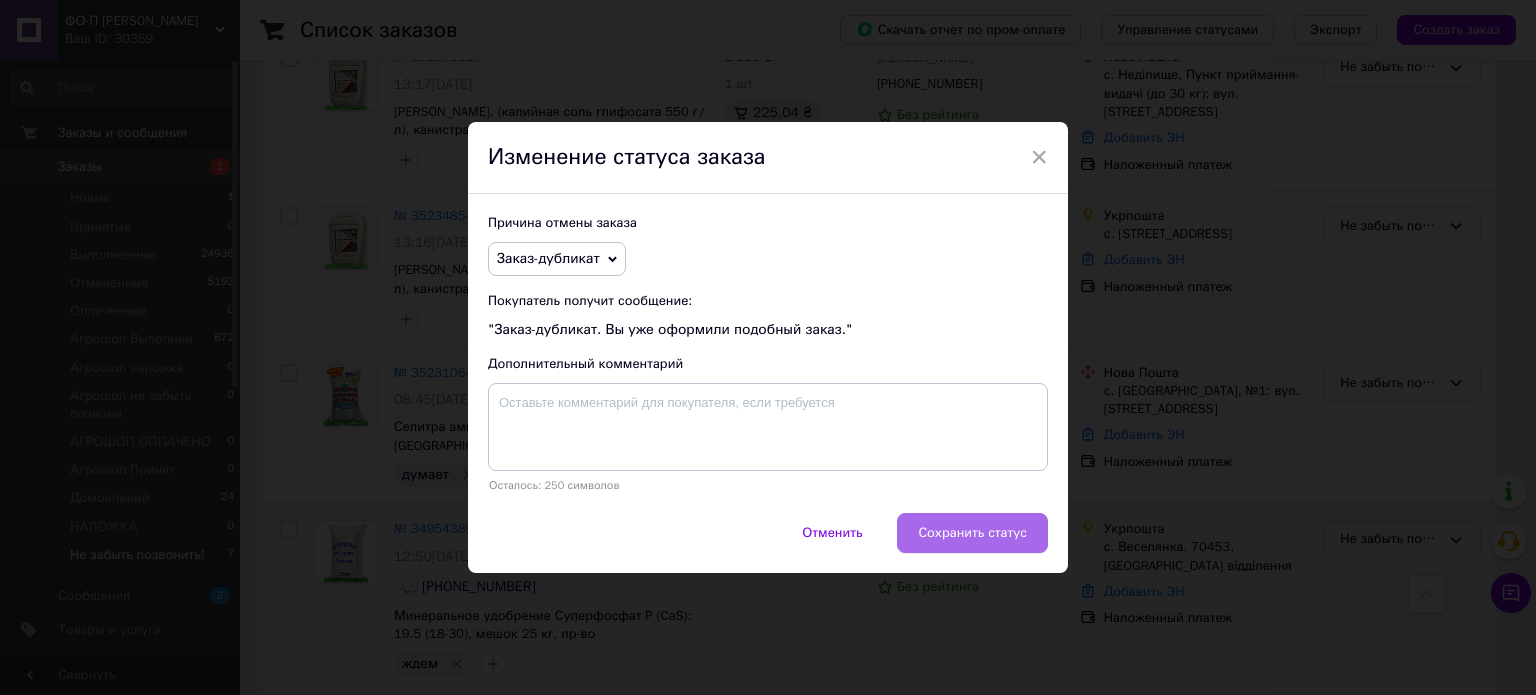 click on "Сохранить статус" at bounding box center (972, 533) 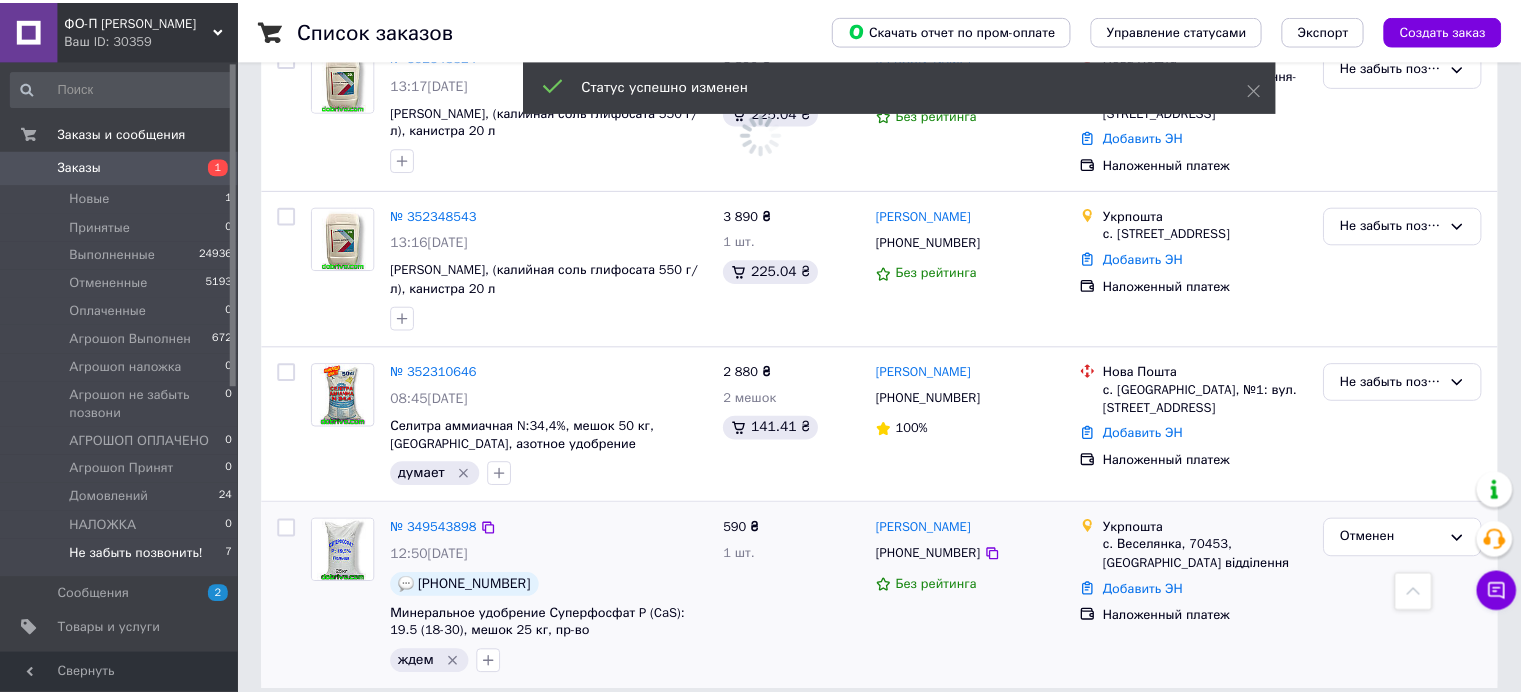 scroll, scrollTop: 831, scrollLeft: 0, axis: vertical 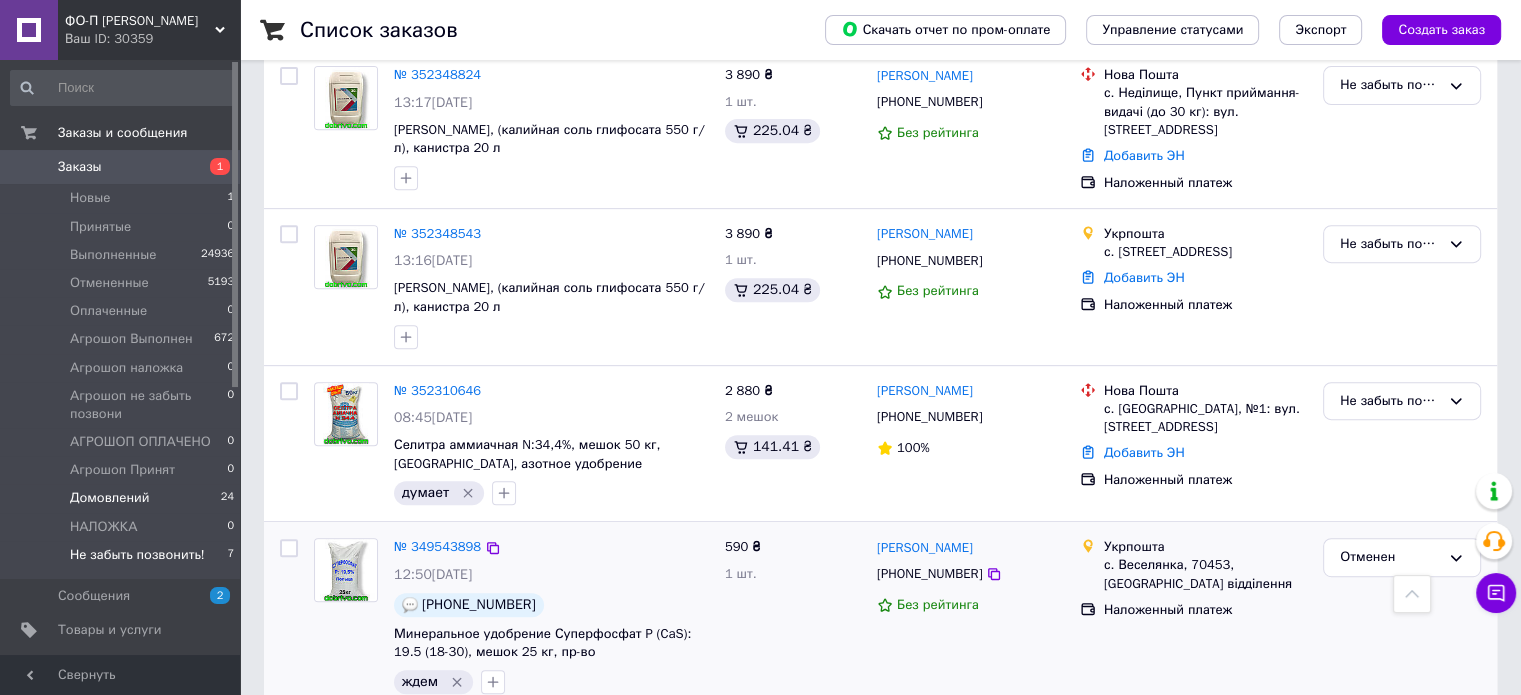 click on "Домовлений 24" at bounding box center (123, 498) 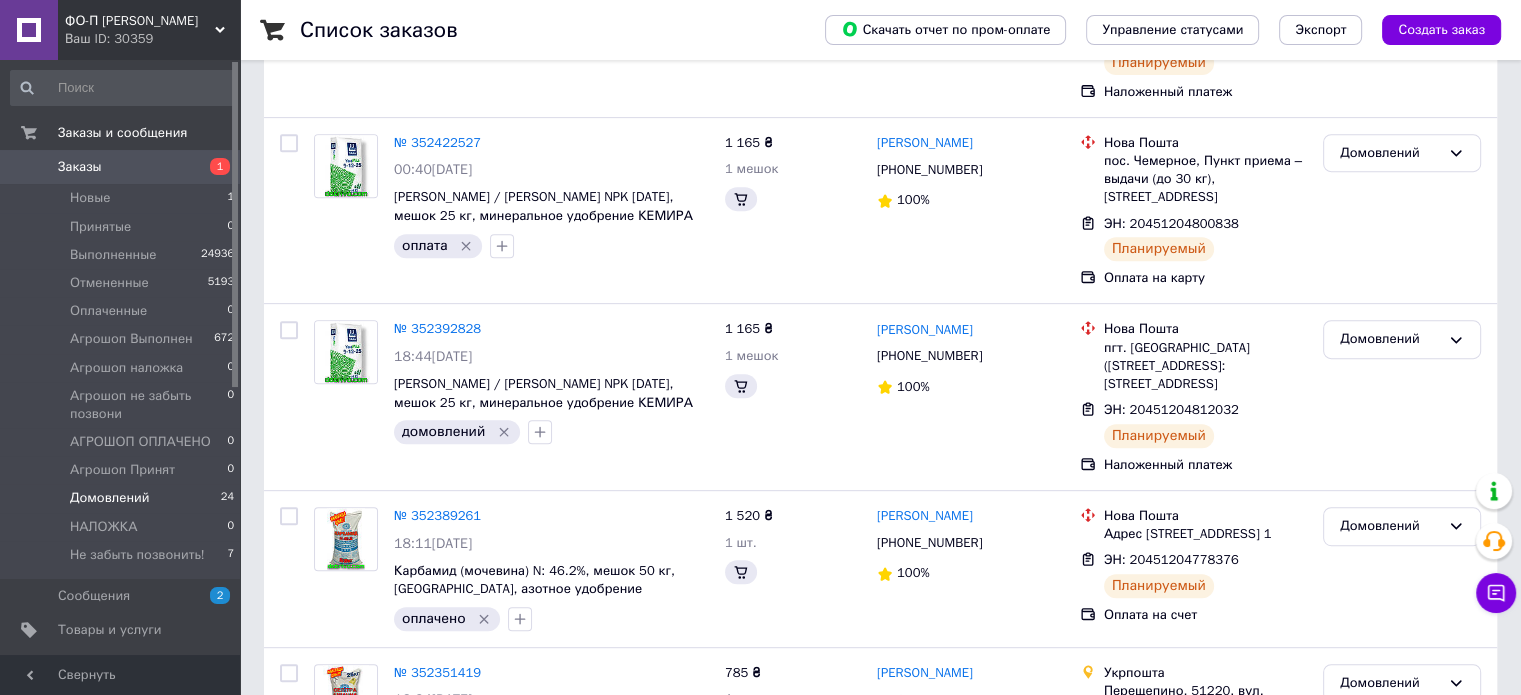 scroll, scrollTop: 0, scrollLeft: 0, axis: both 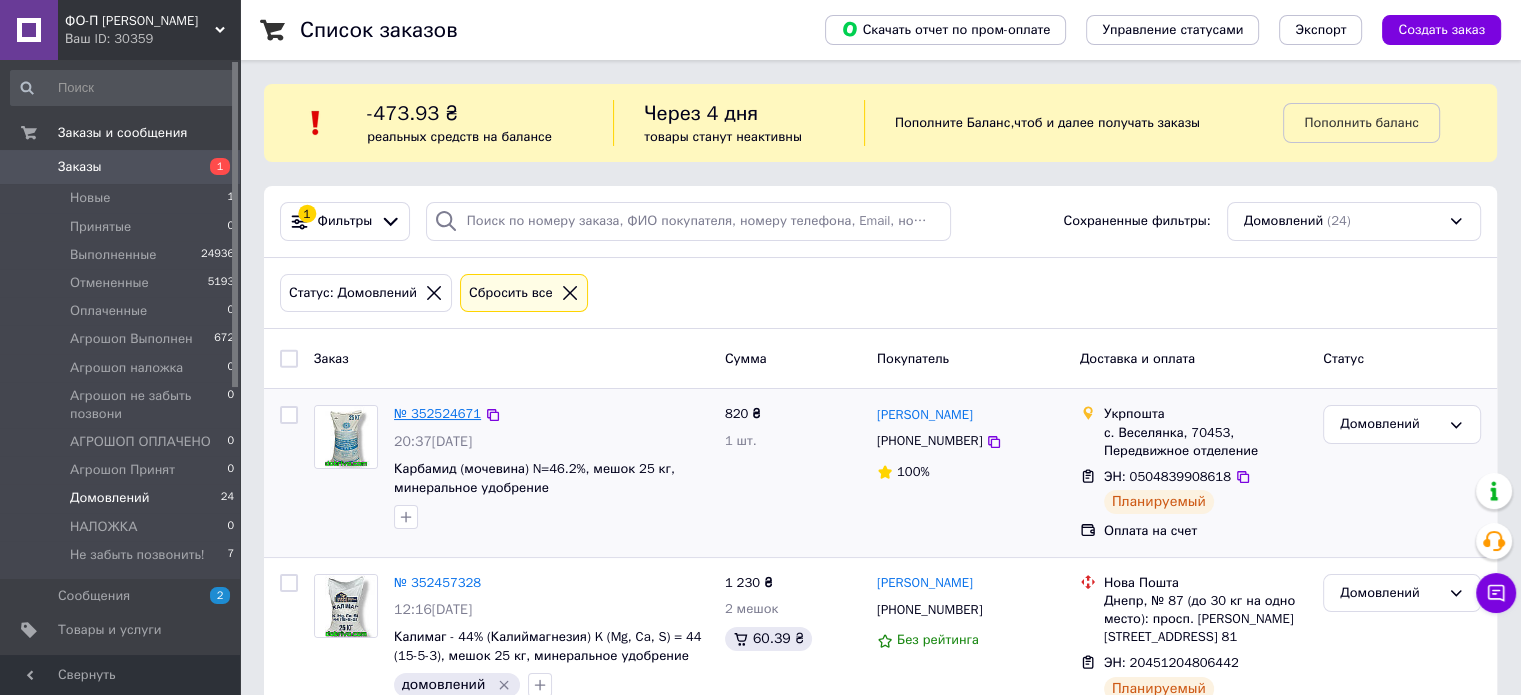 click on "№ 352524671" at bounding box center [437, 413] 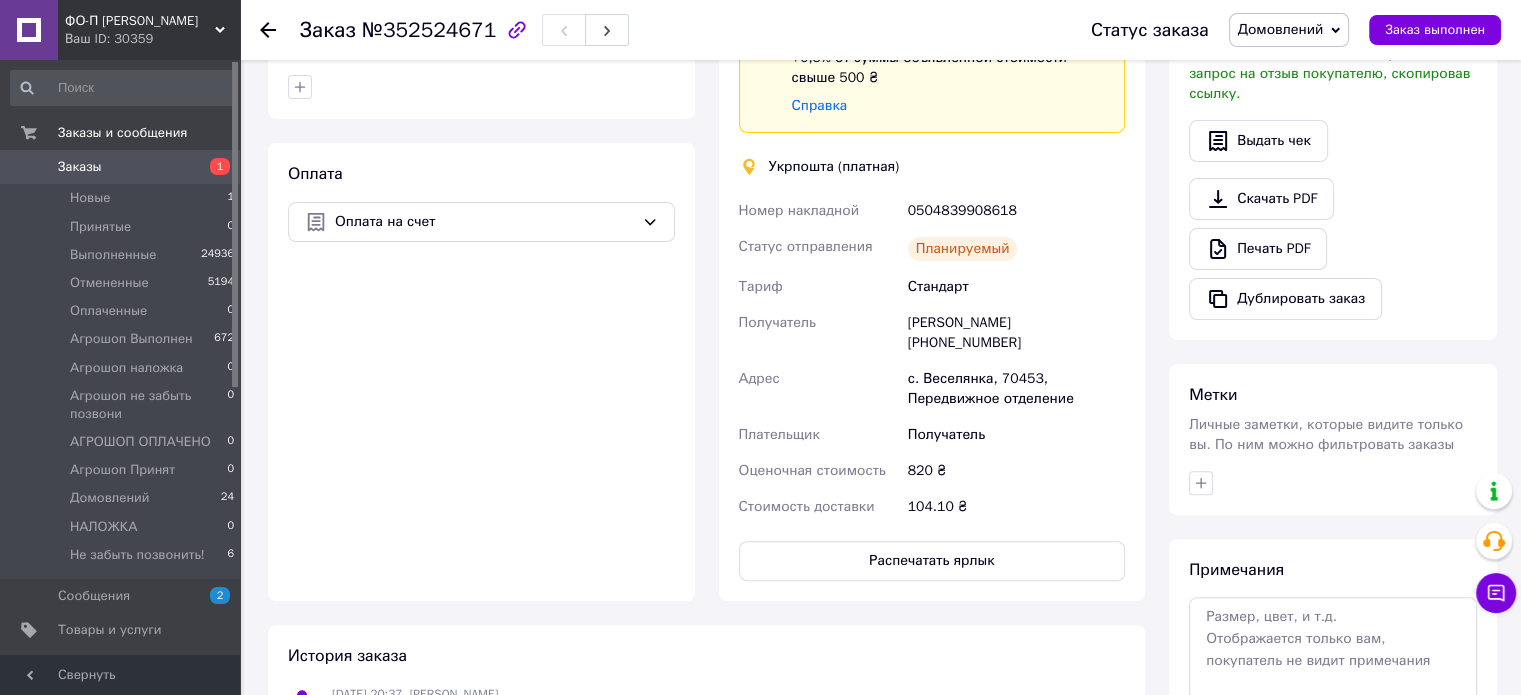 scroll, scrollTop: 560, scrollLeft: 0, axis: vertical 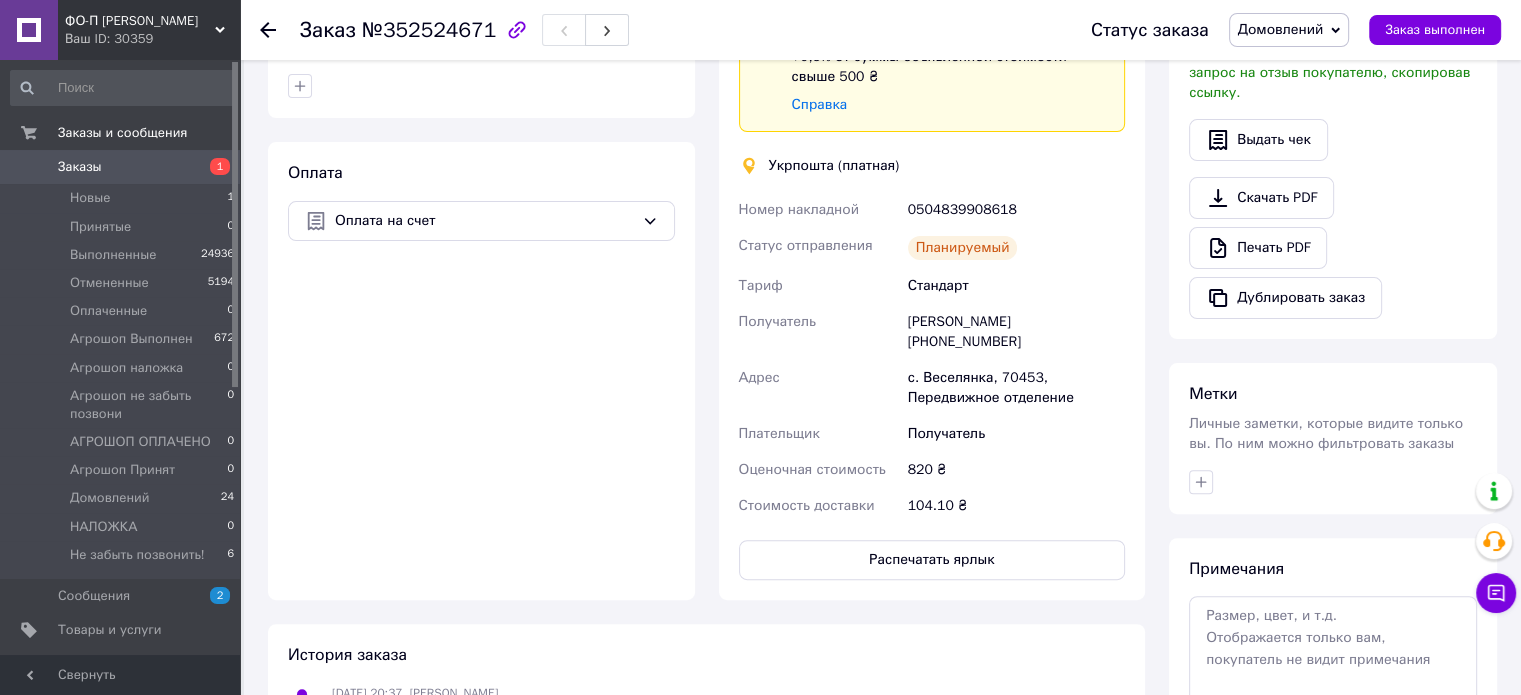 click 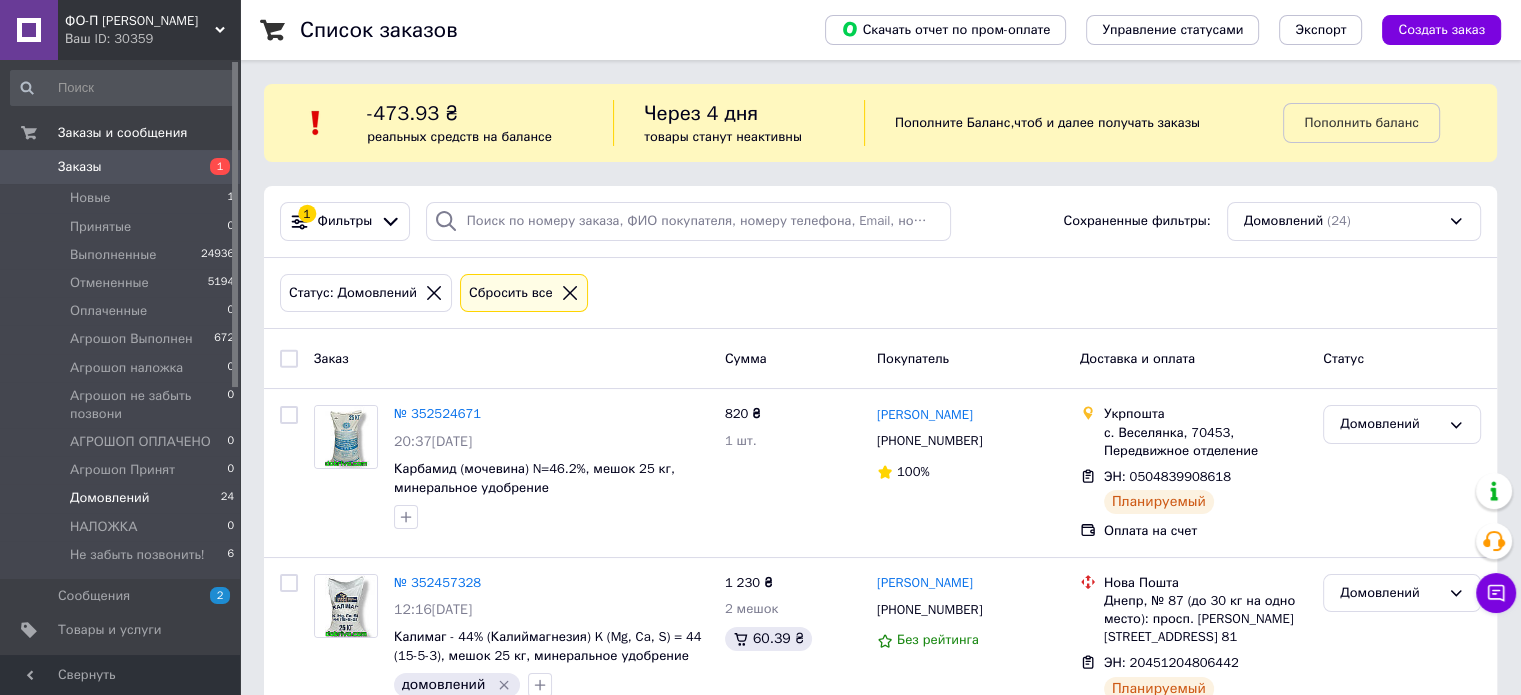 click on "Заказы" at bounding box center [121, 167] 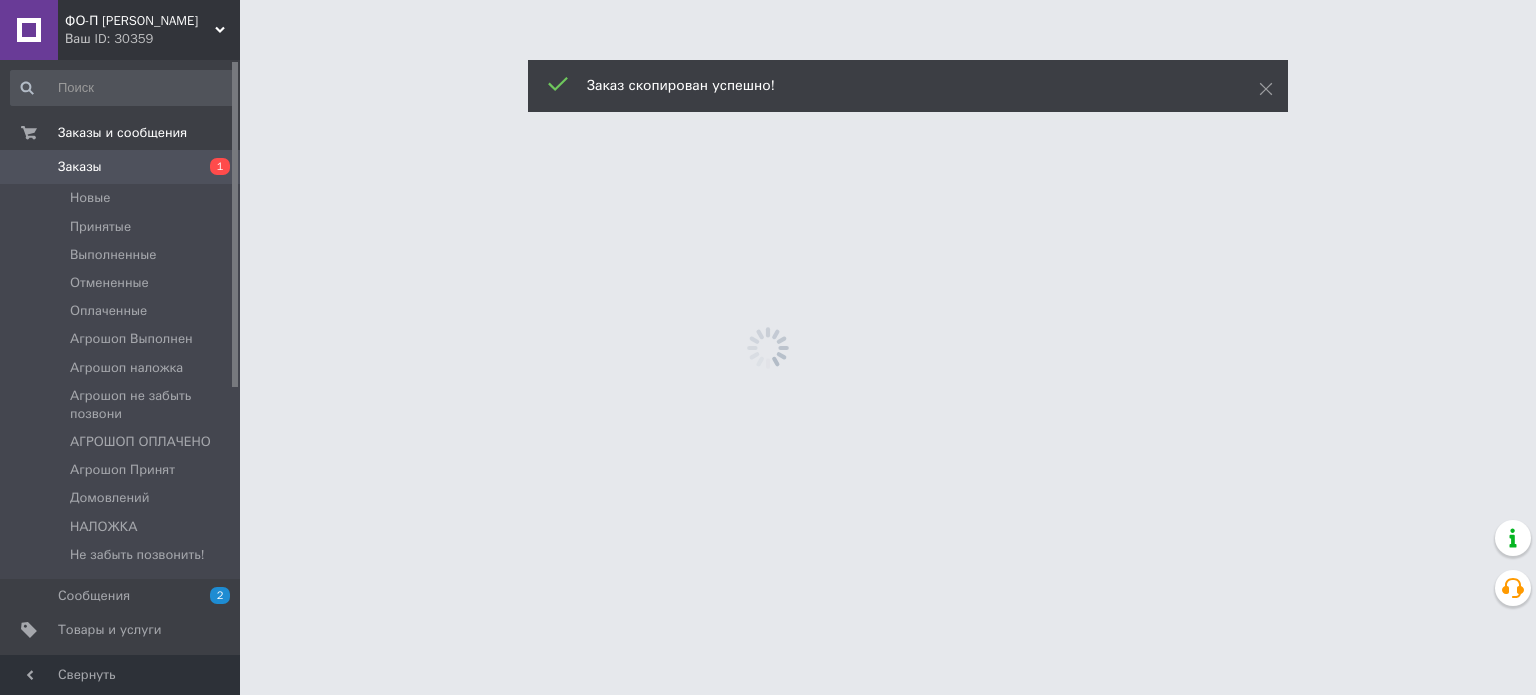 scroll, scrollTop: 0, scrollLeft: 0, axis: both 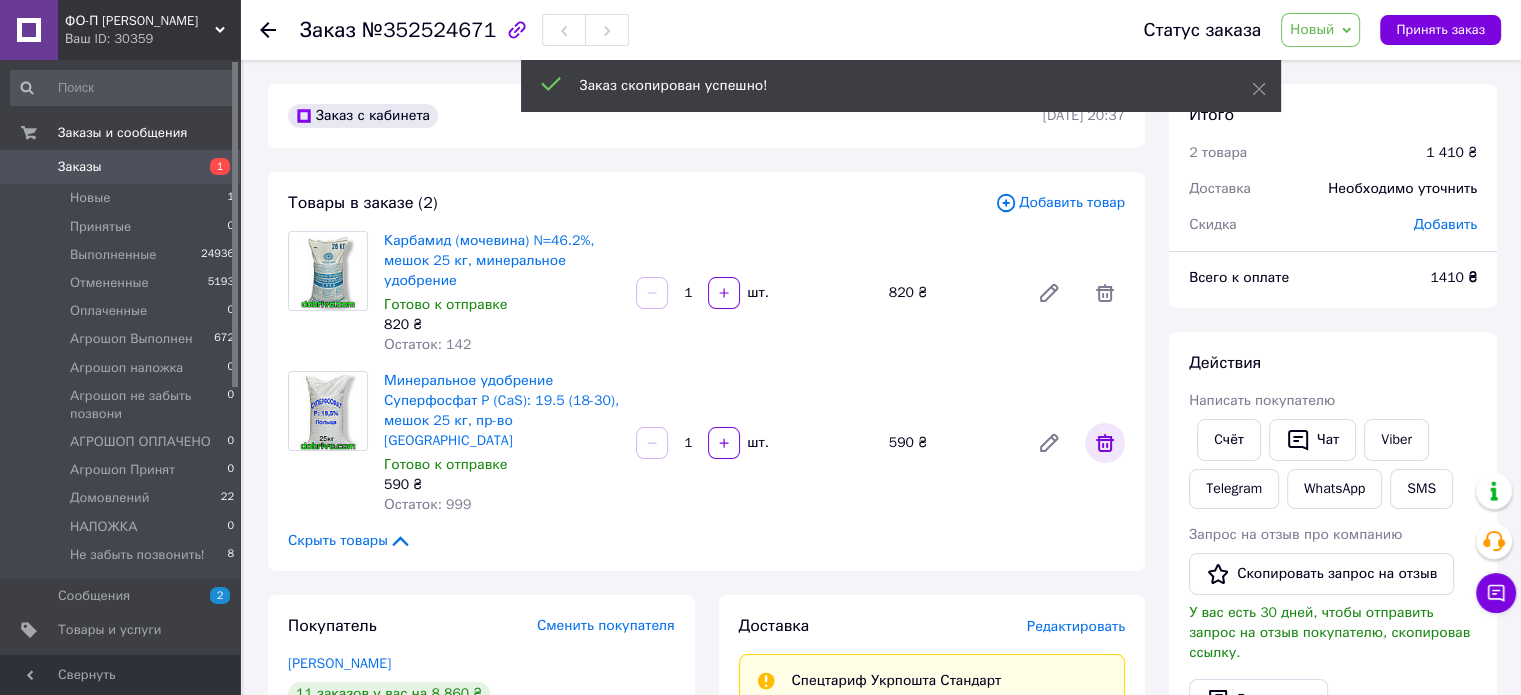 click 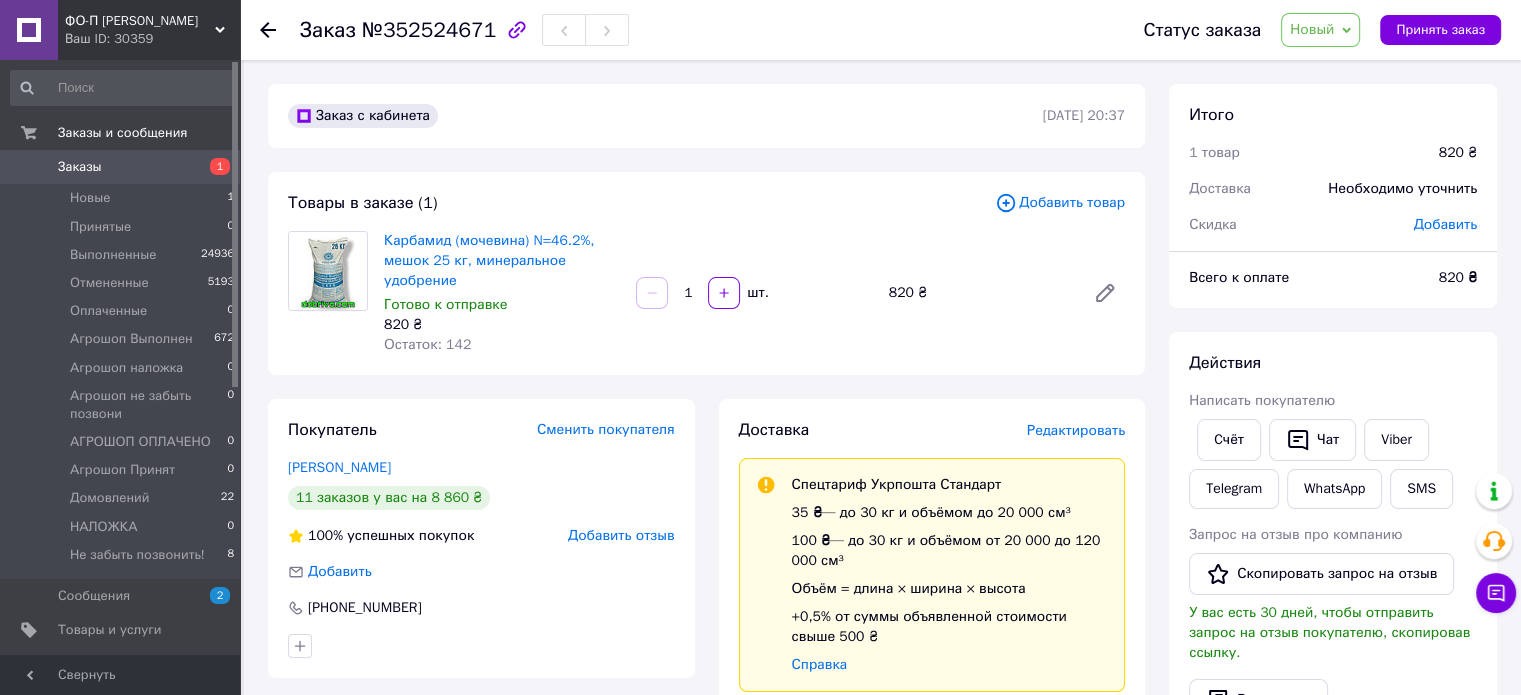 click on "Редактировать" at bounding box center [1076, 430] 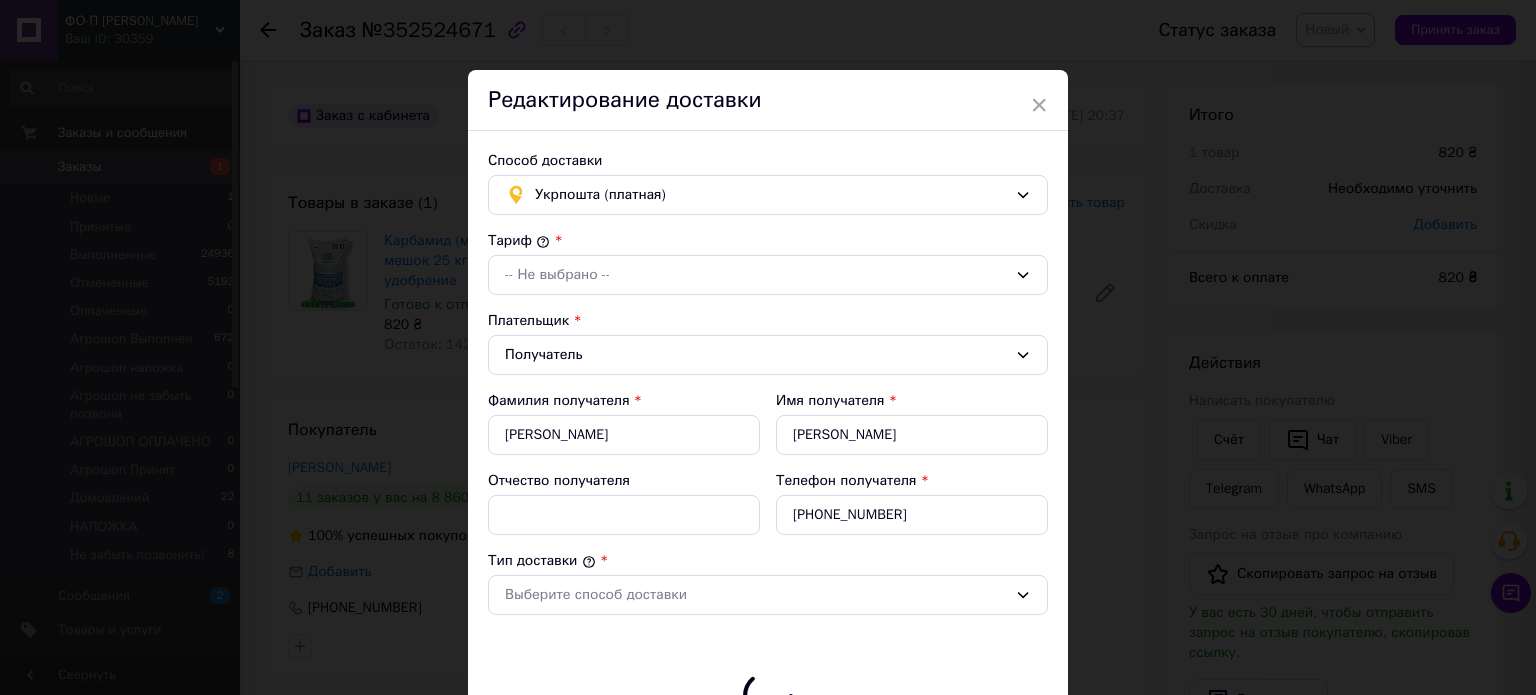type on "820" 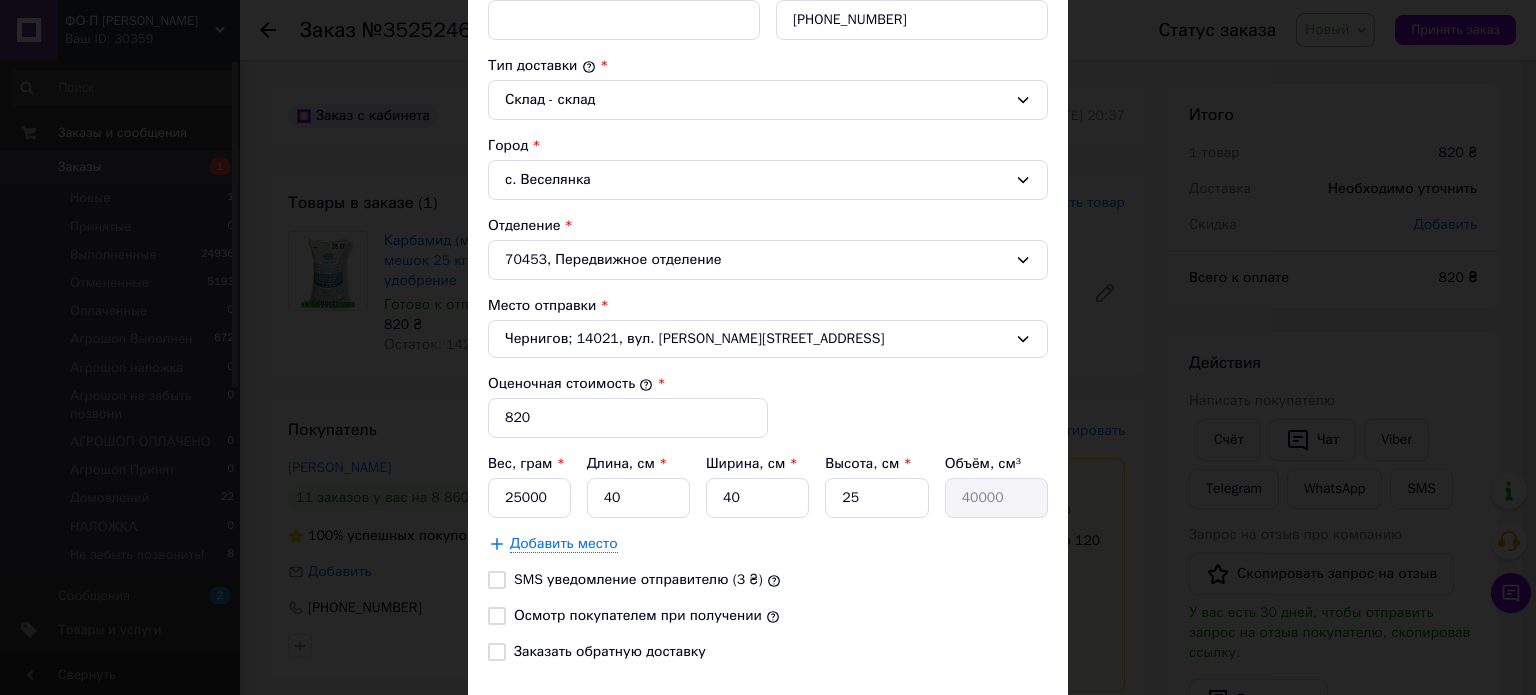 scroll, scrollTop: 500, scrollLeft: 0, axis: vertical 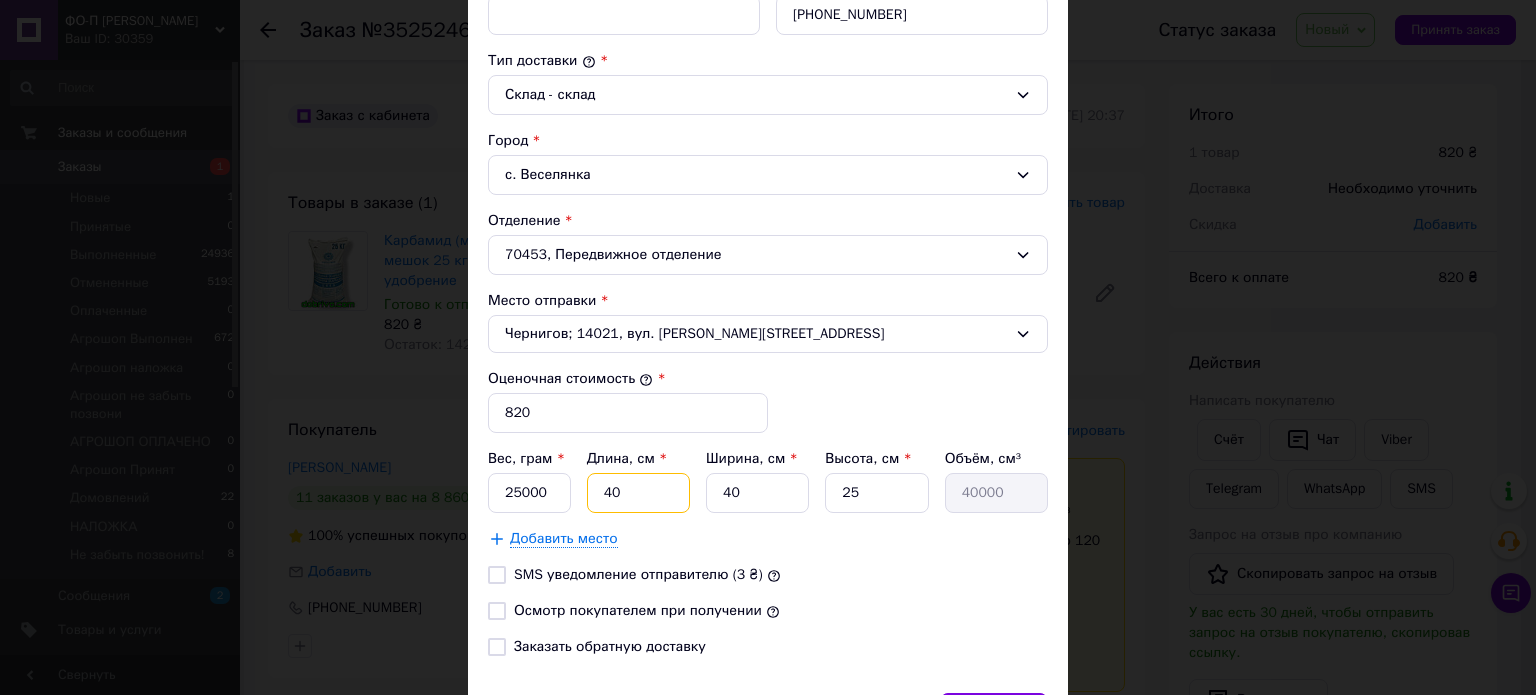 click on "40" at bounding box center (638, 493) 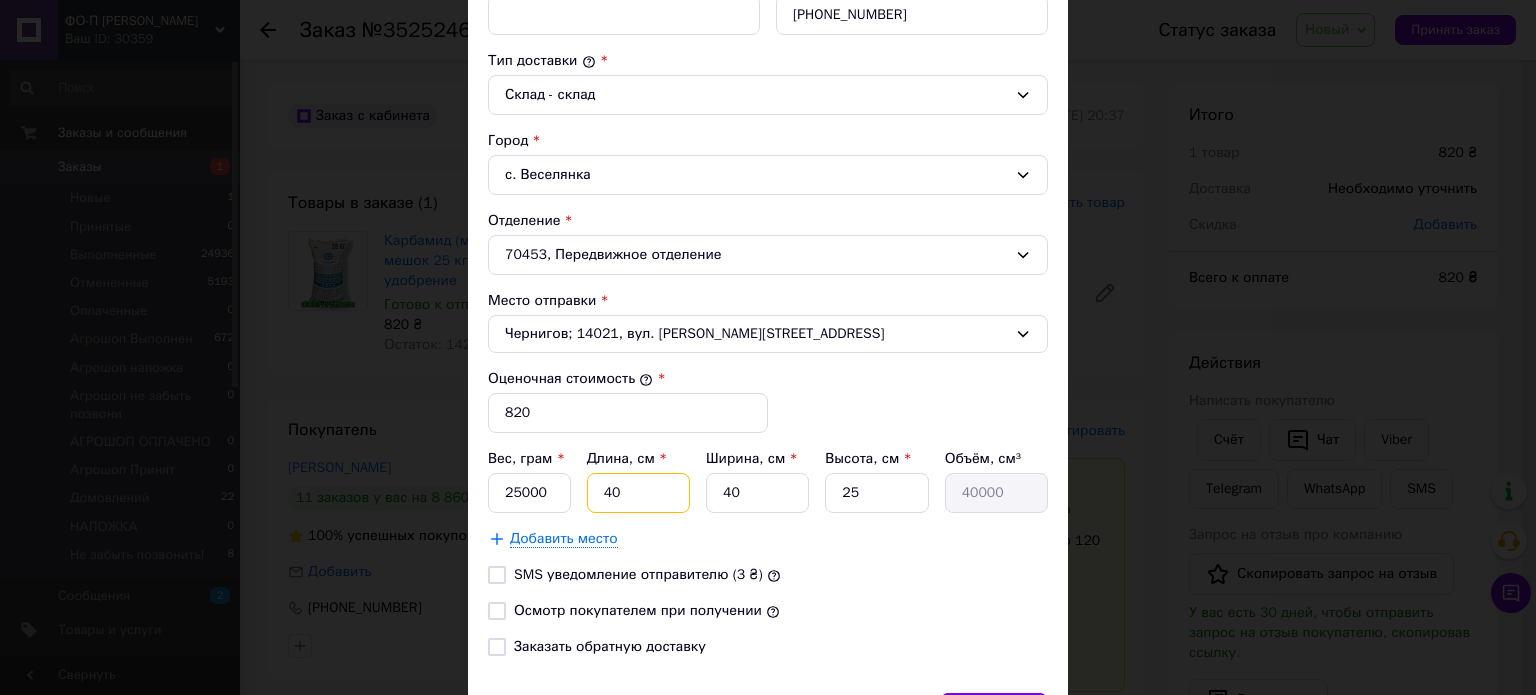 type on "4" 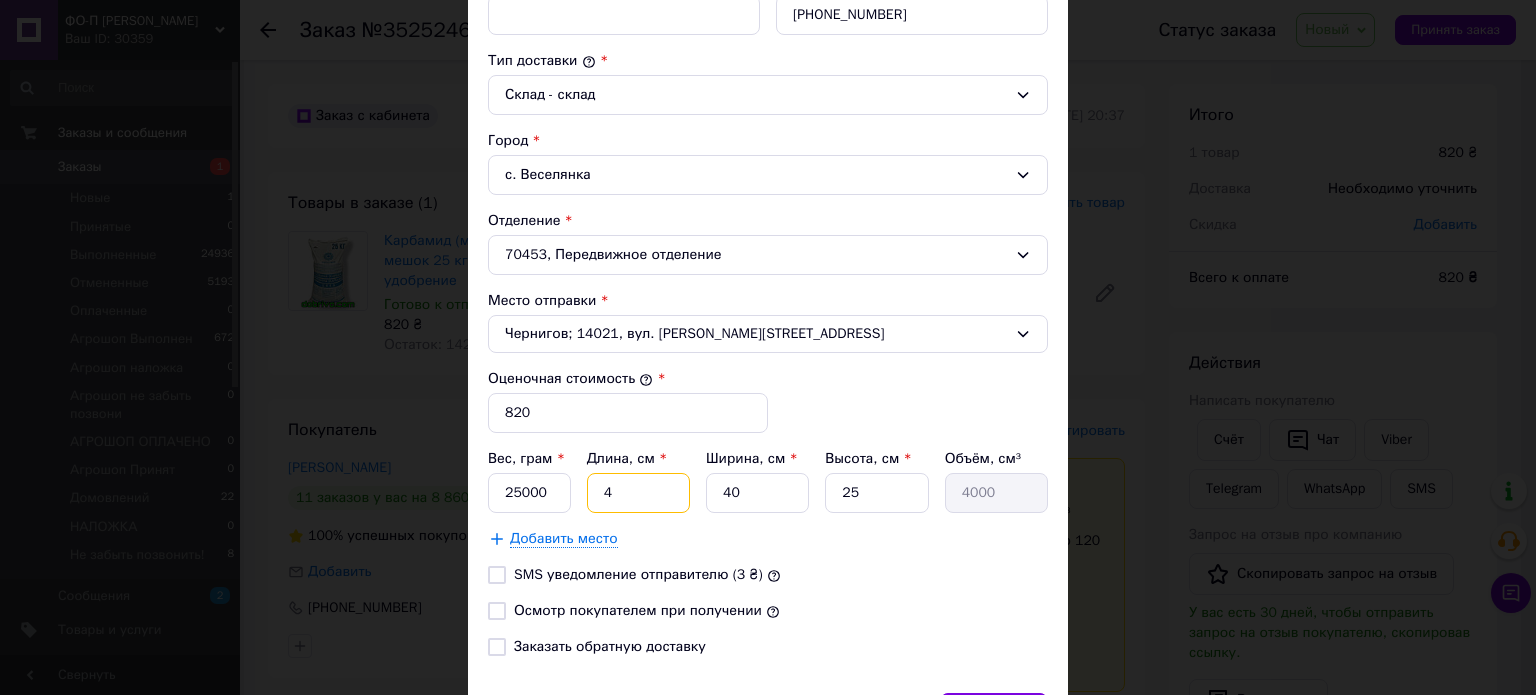 type 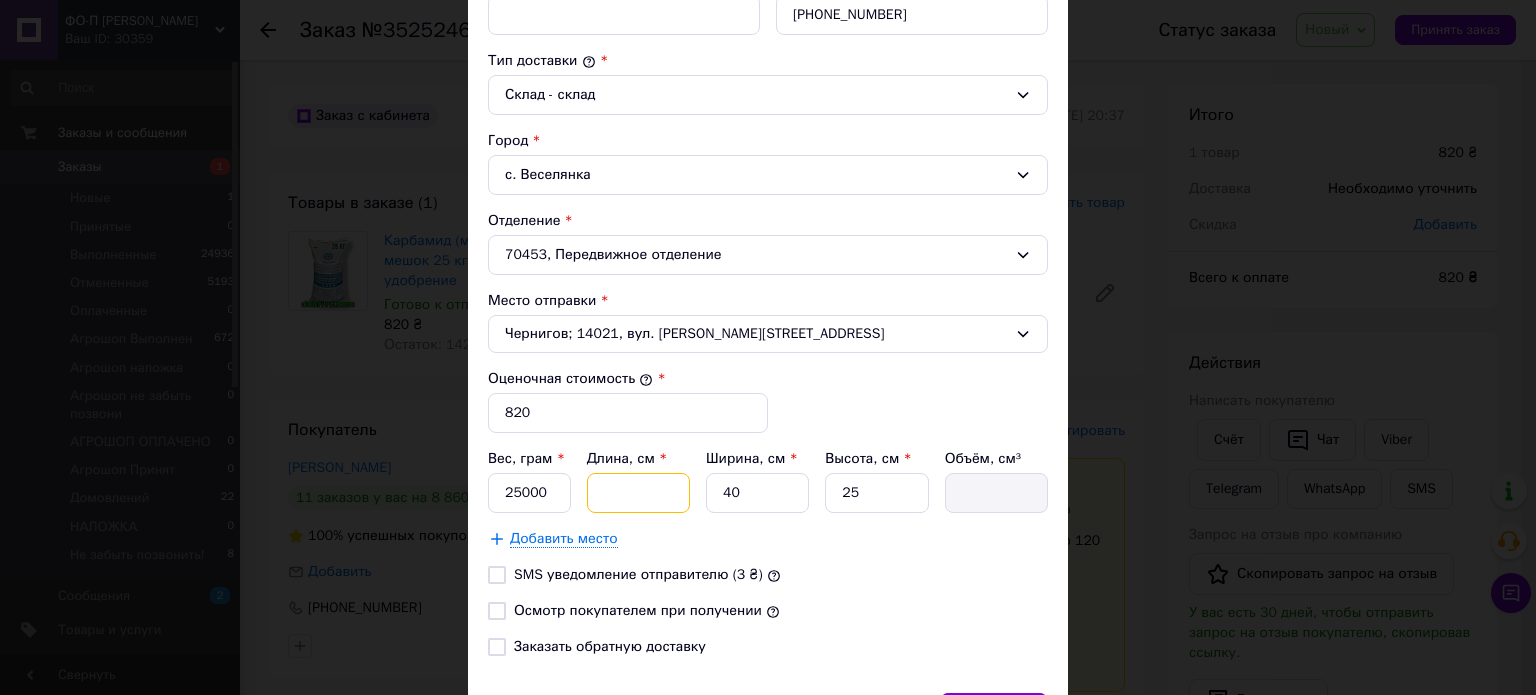 type on "6" 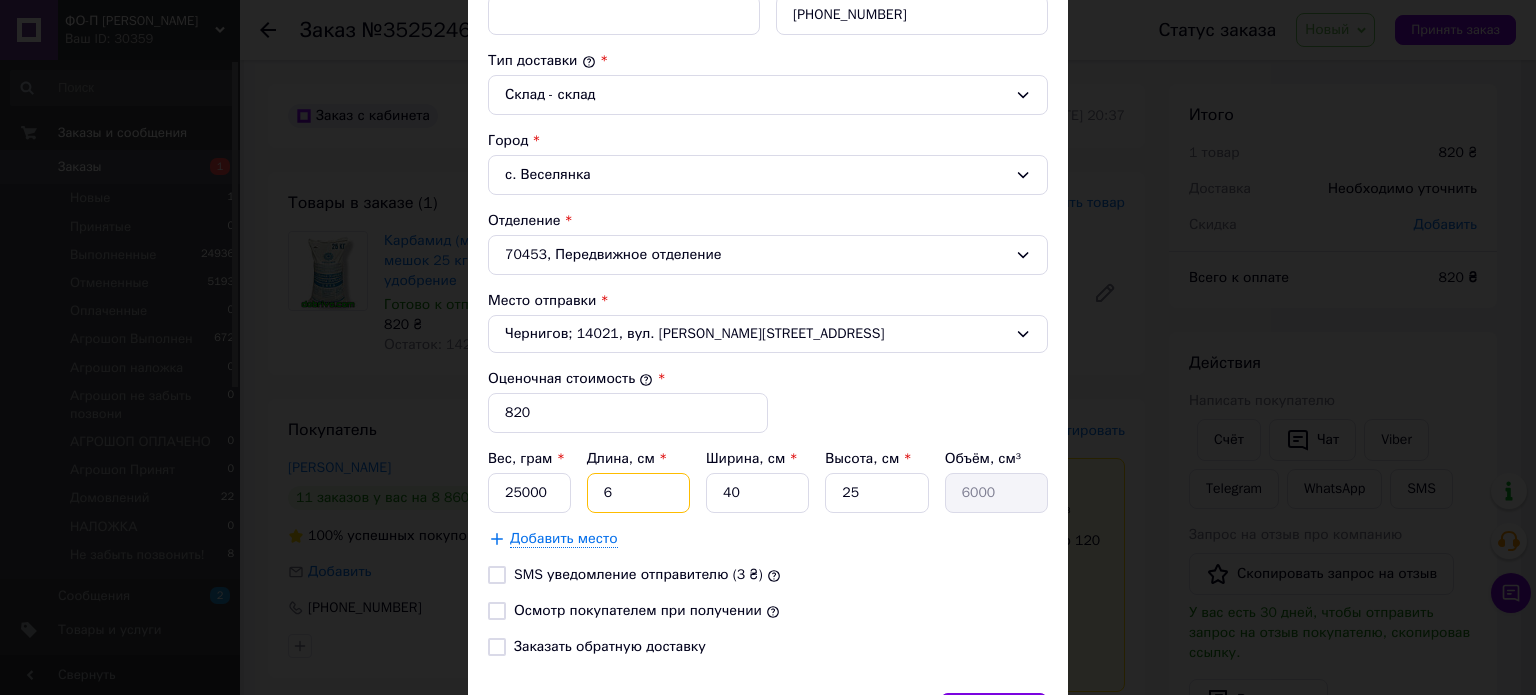 type on "65" 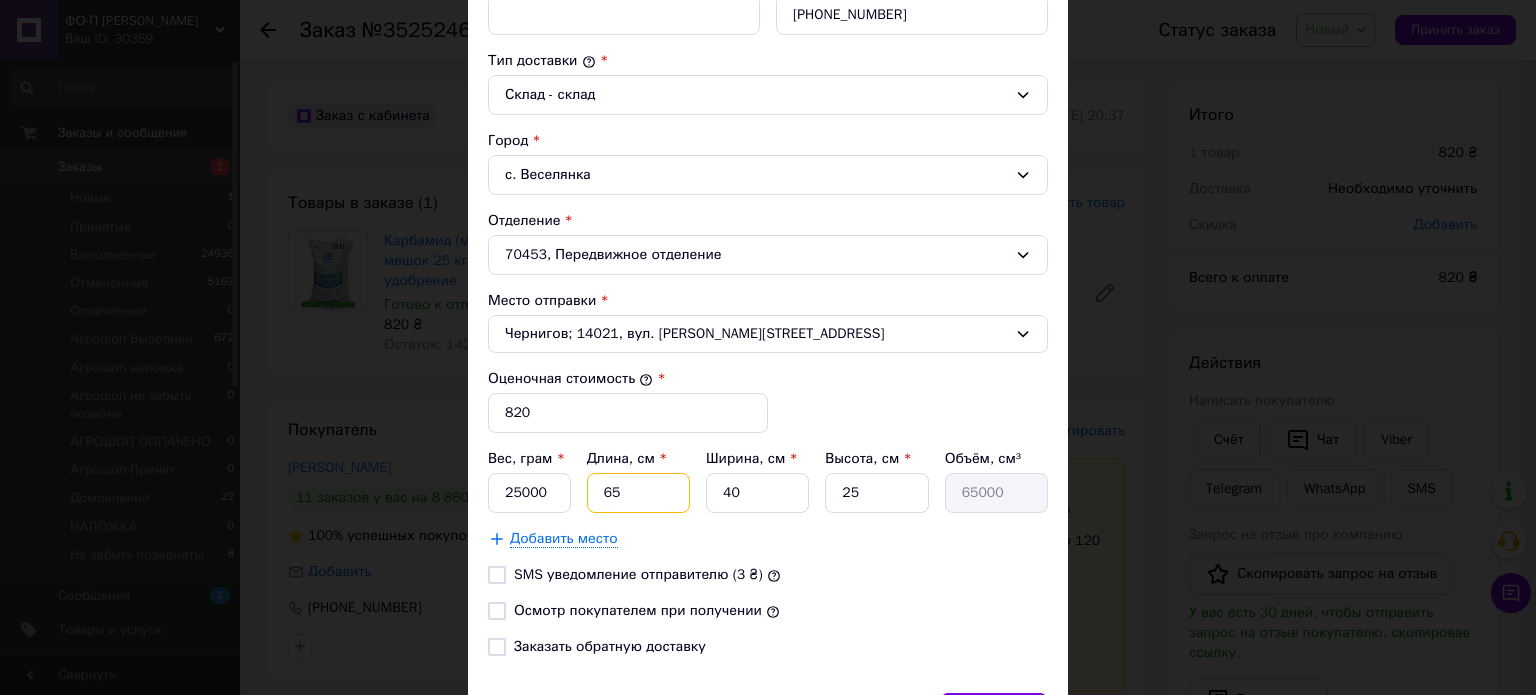 type on "65" 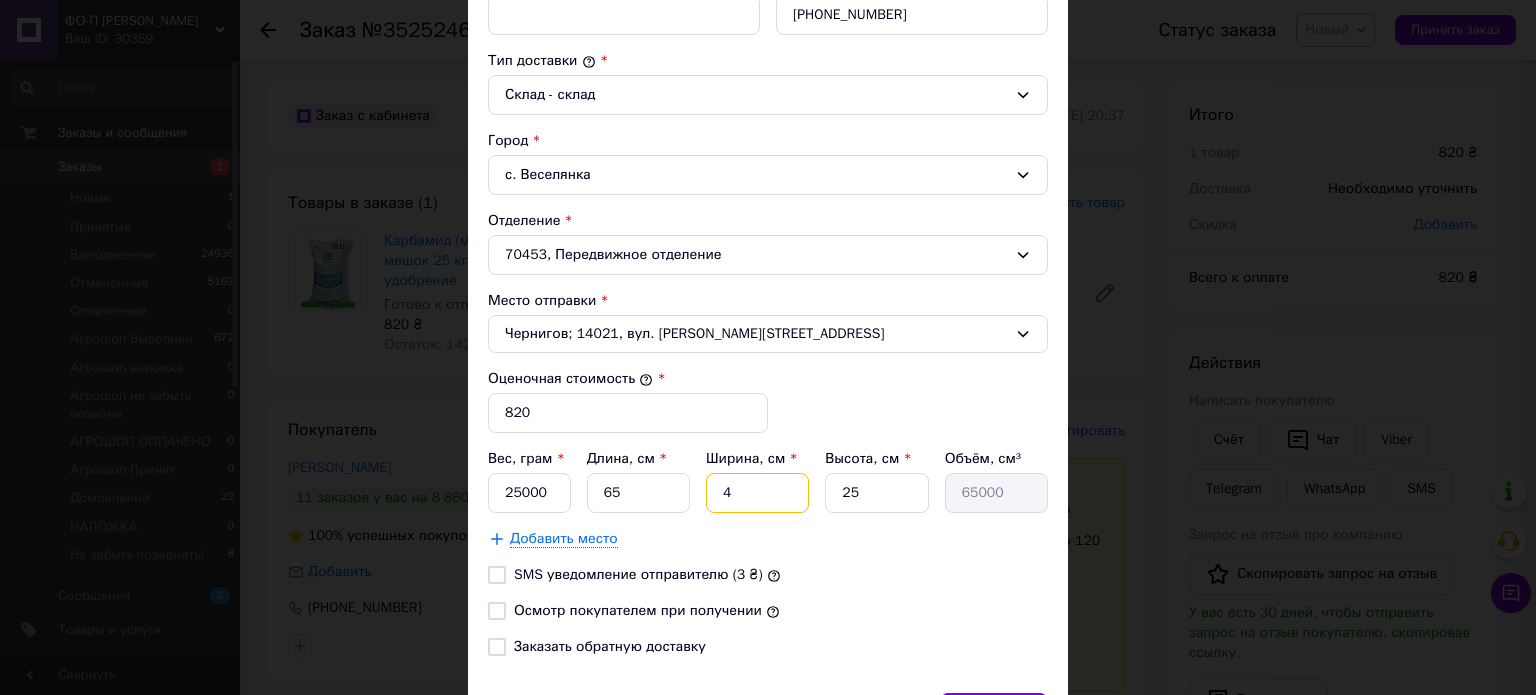 type on "4" 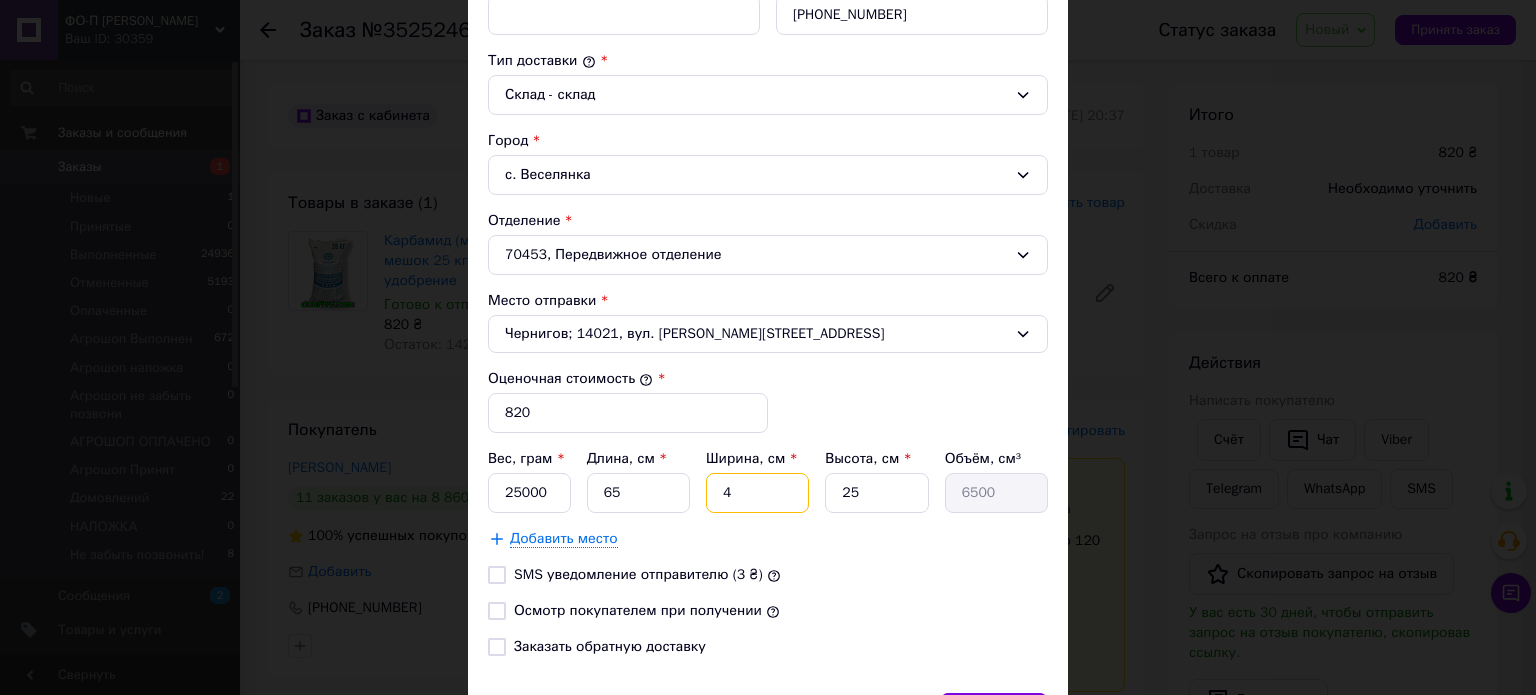 type on "45" 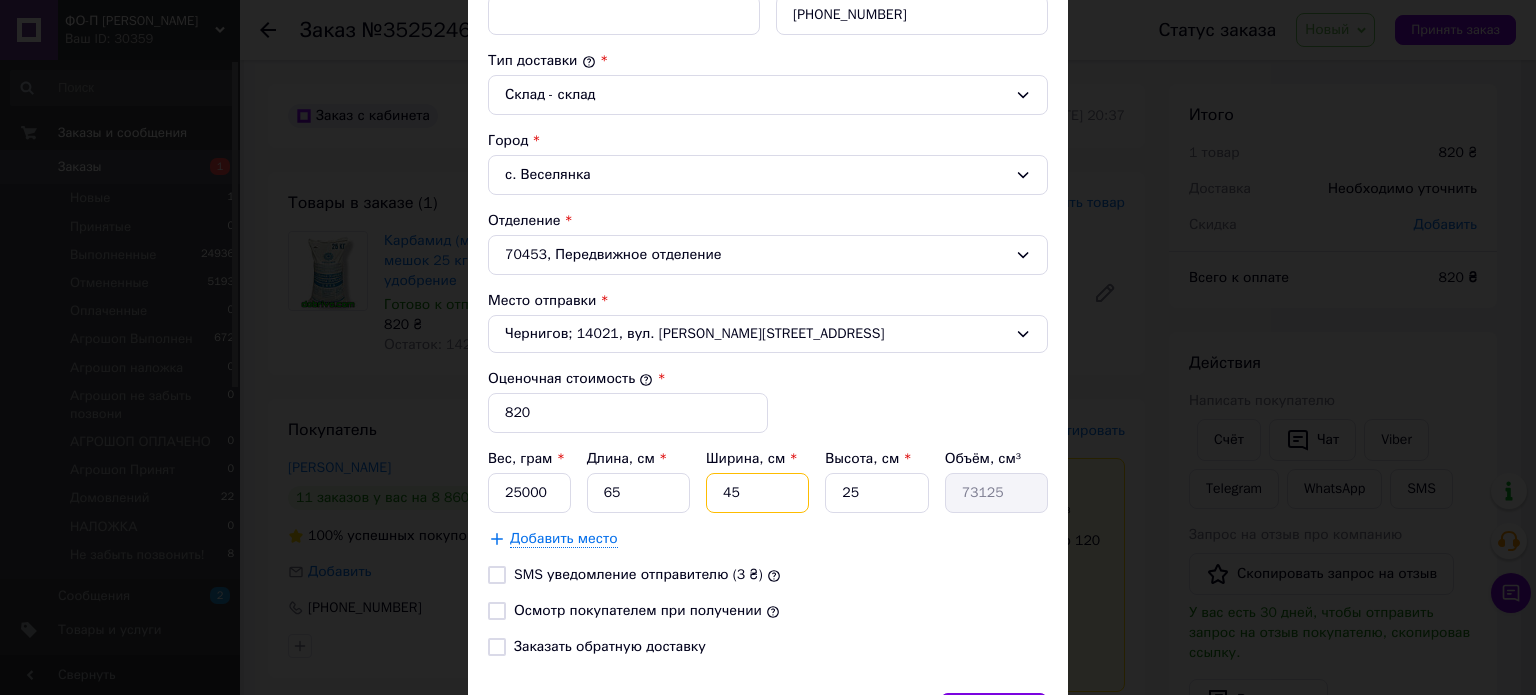 type on "45" 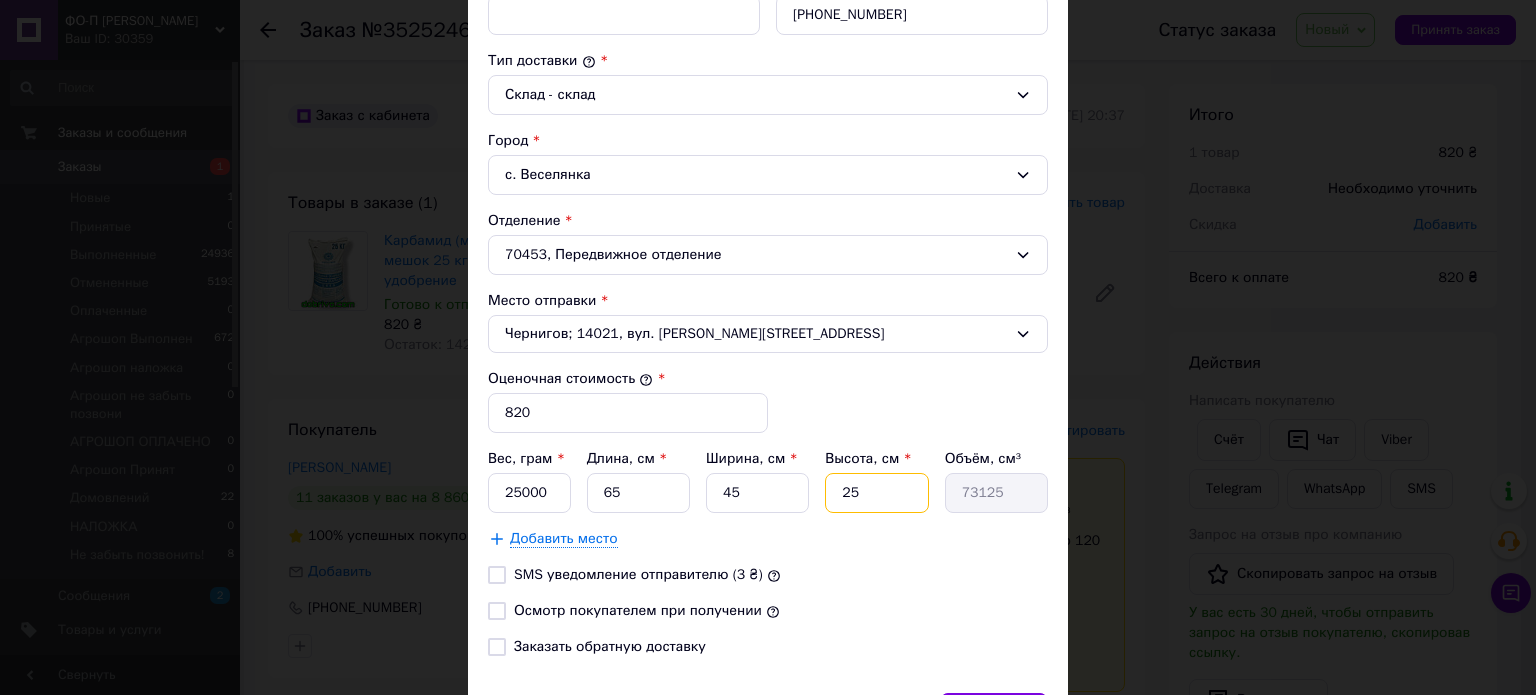 type on "1" 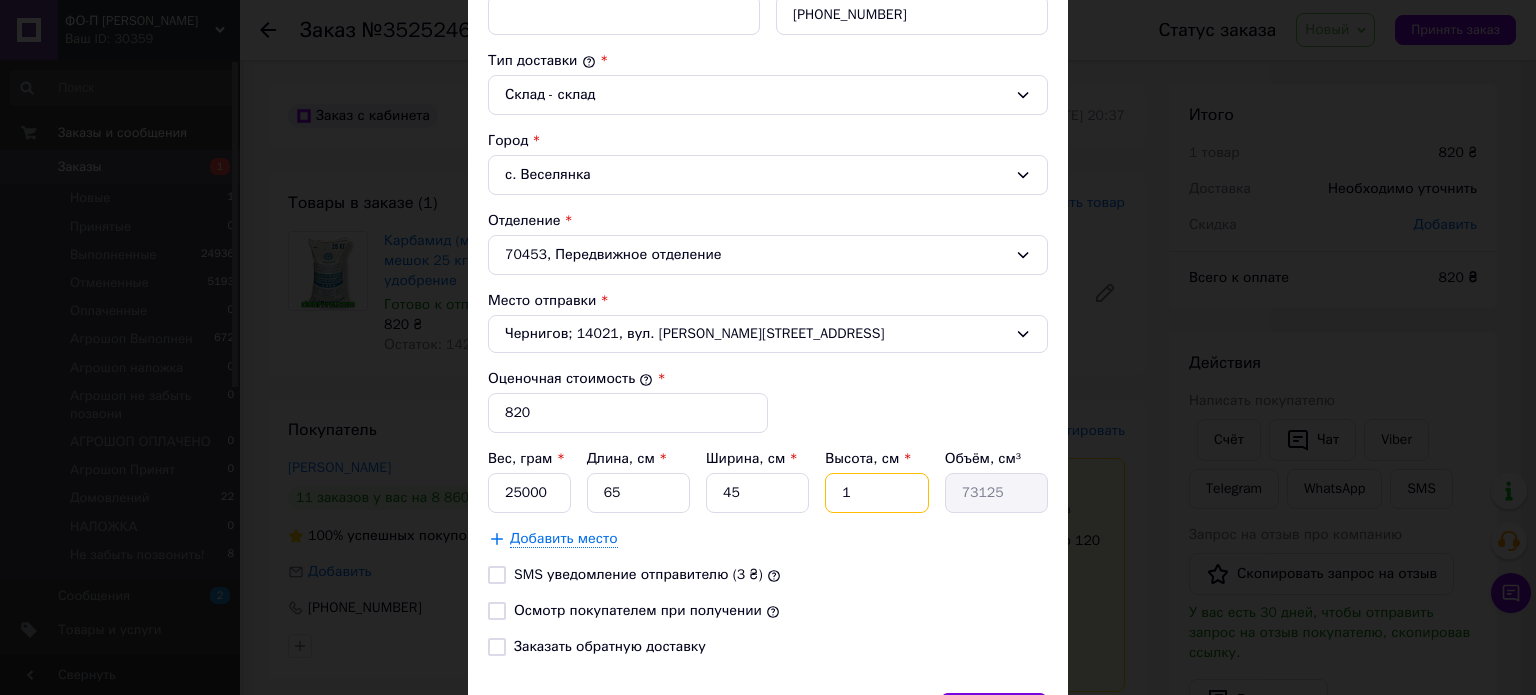type on "2925" 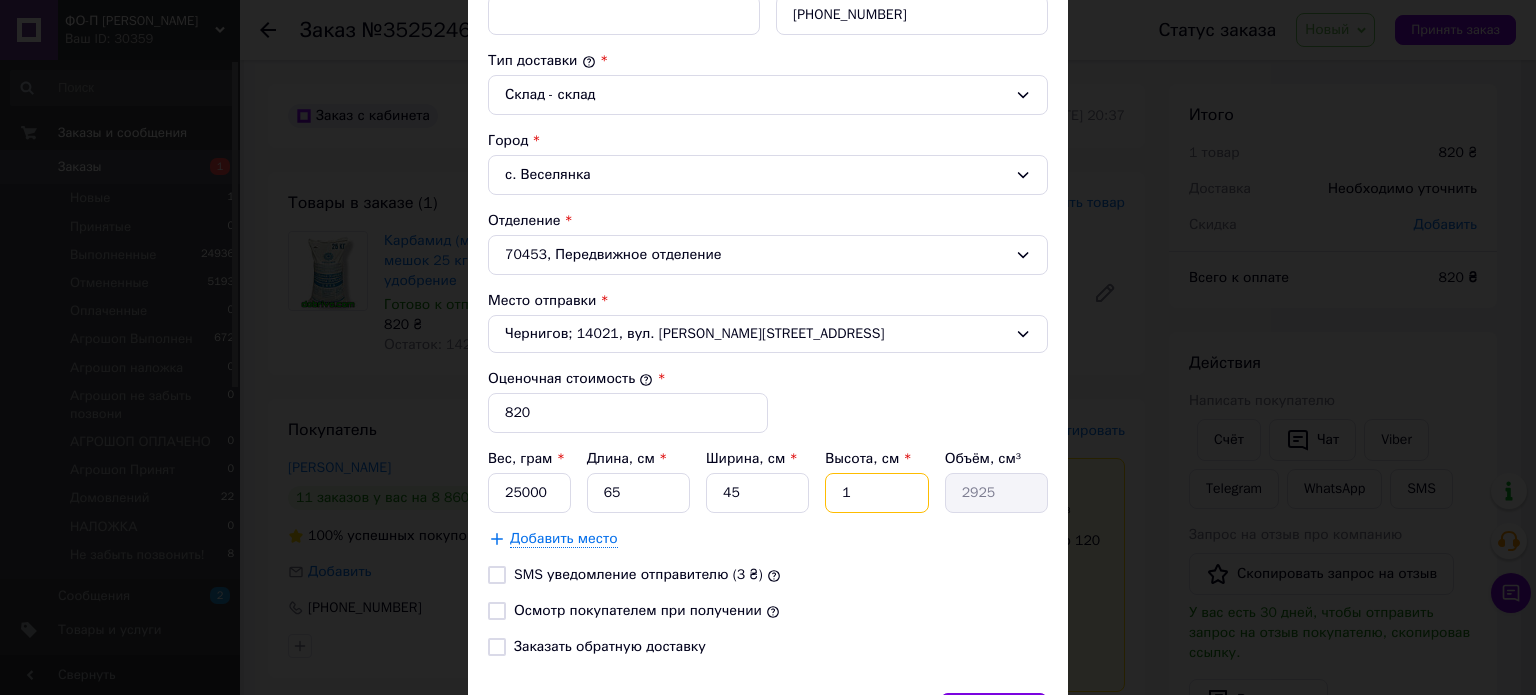 type on "15" 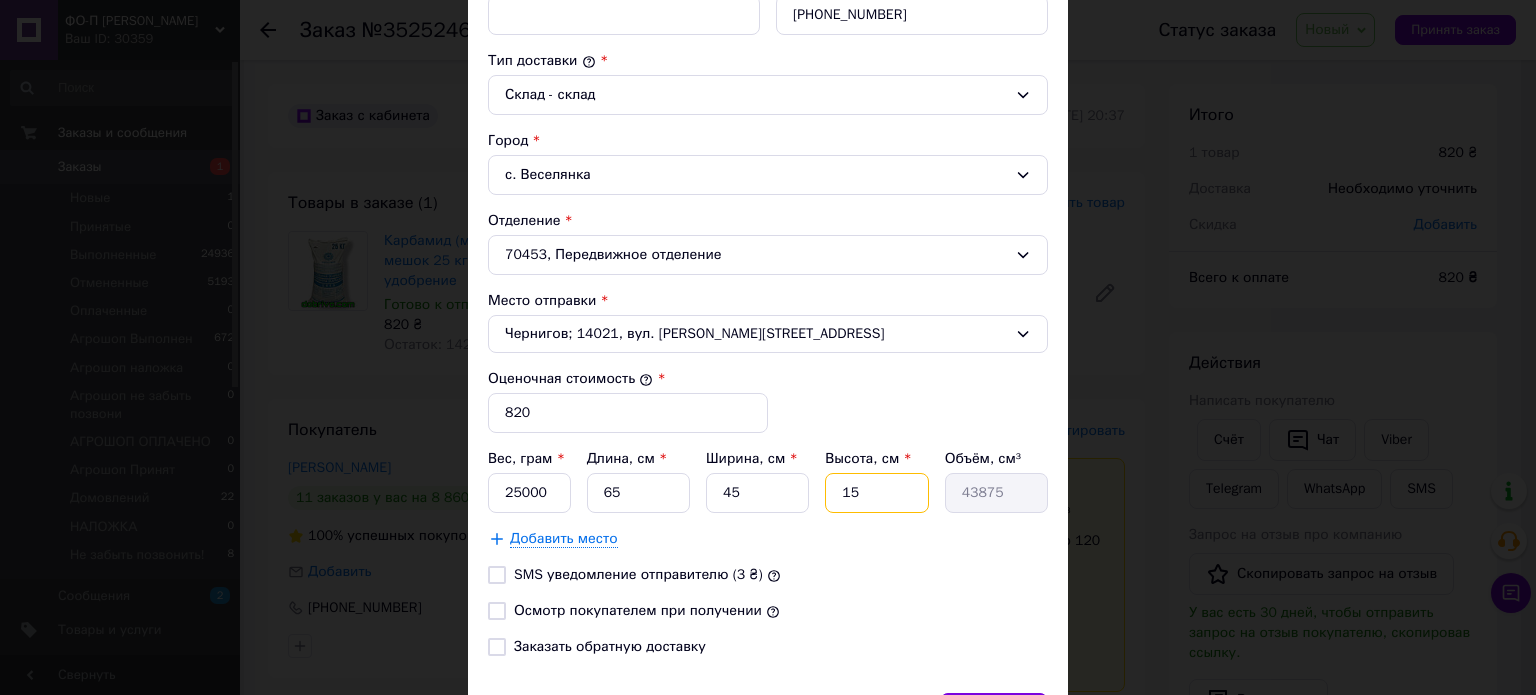 type on "15" 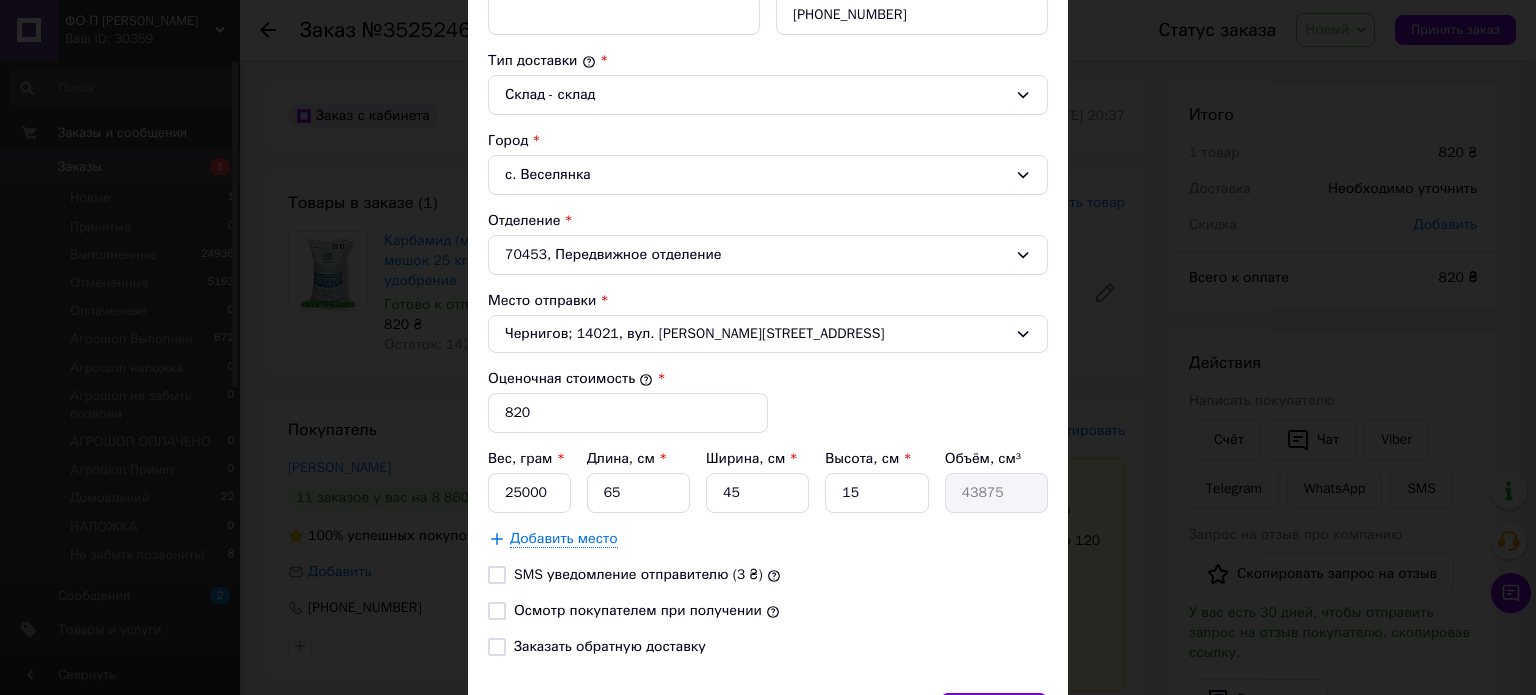 click on "Осмотр покупателем при получении" at bounding box center [497, 611] 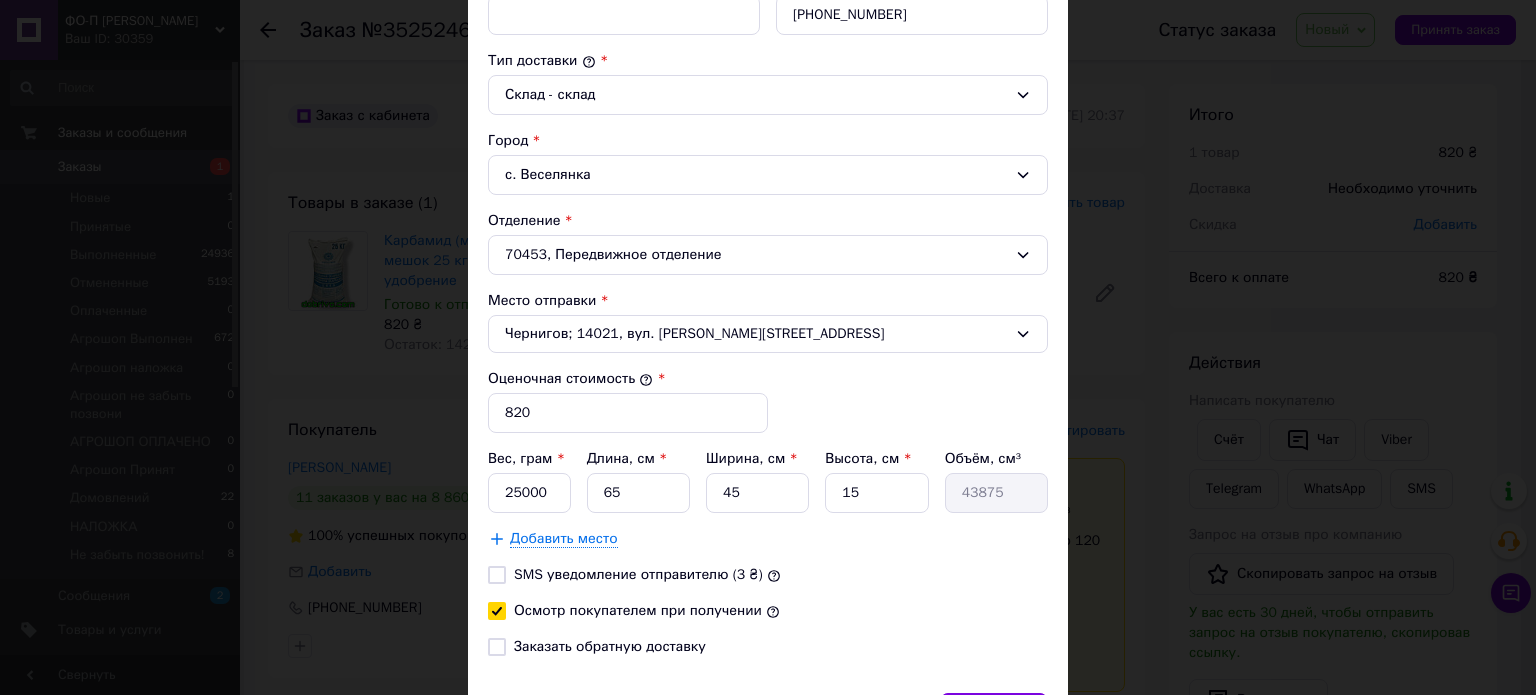 checkbox on "true" 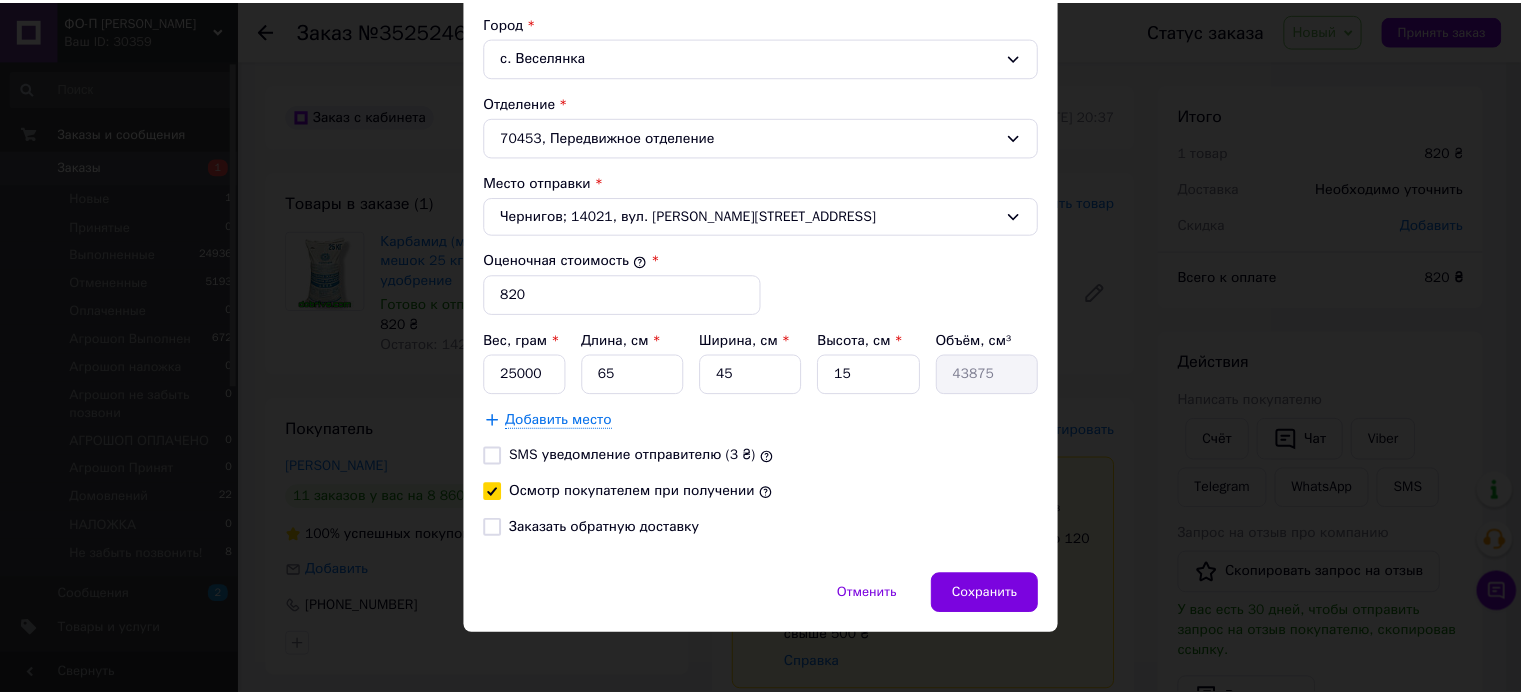 scroll, scrollTop: 623, scrollLeft: 0, axis: vertical 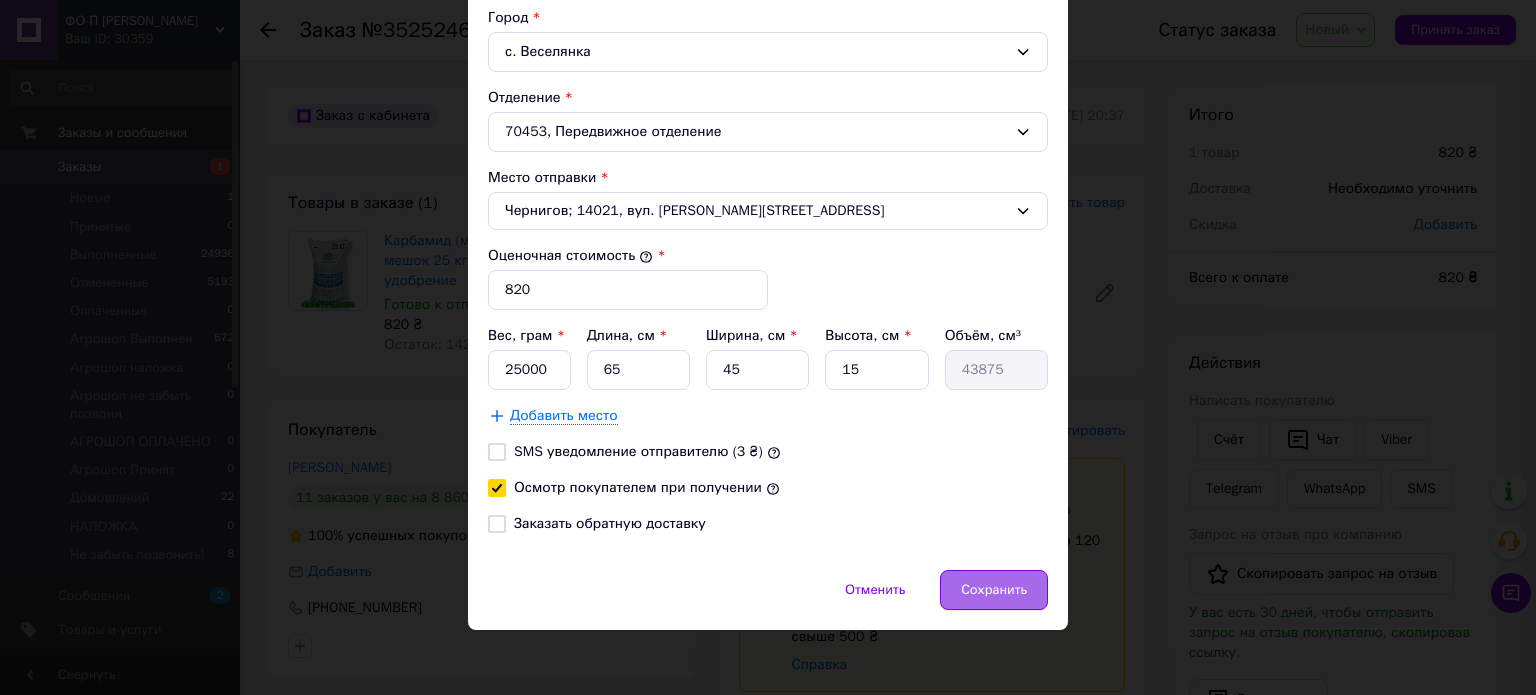 click on "Сохранить" at bounding box center [994, 590] 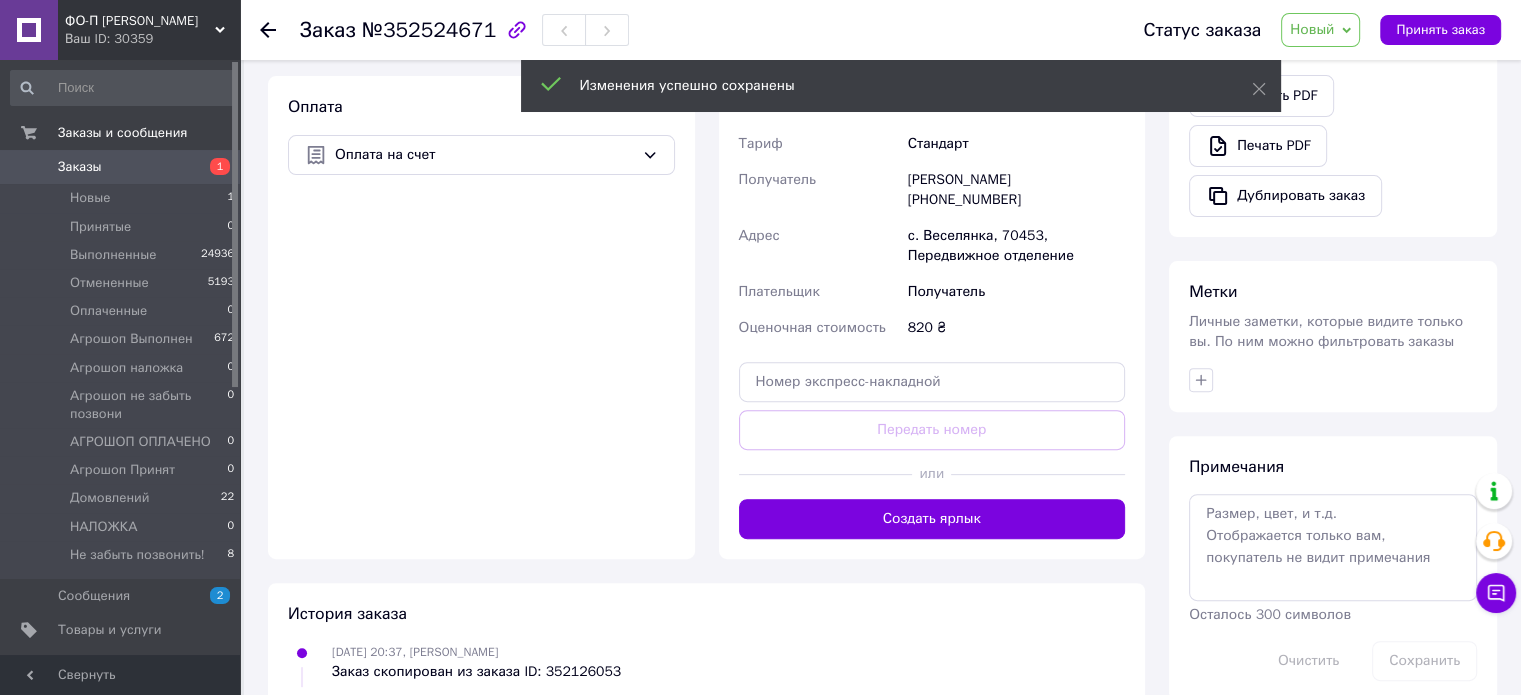 scroll, scrollTop: 627, scrollLeft: 0, axis: vertical 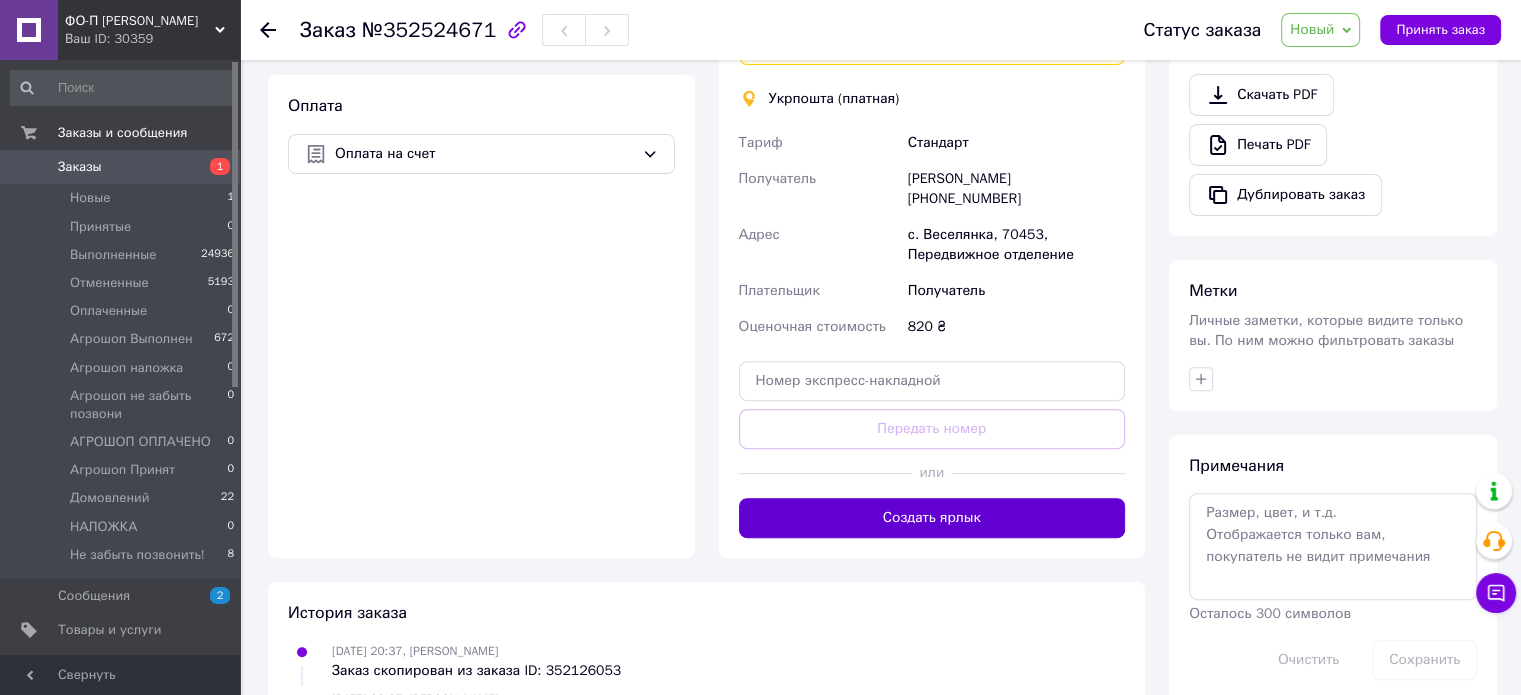 click on "Создать ярлык" at bounding box center (932, 518) 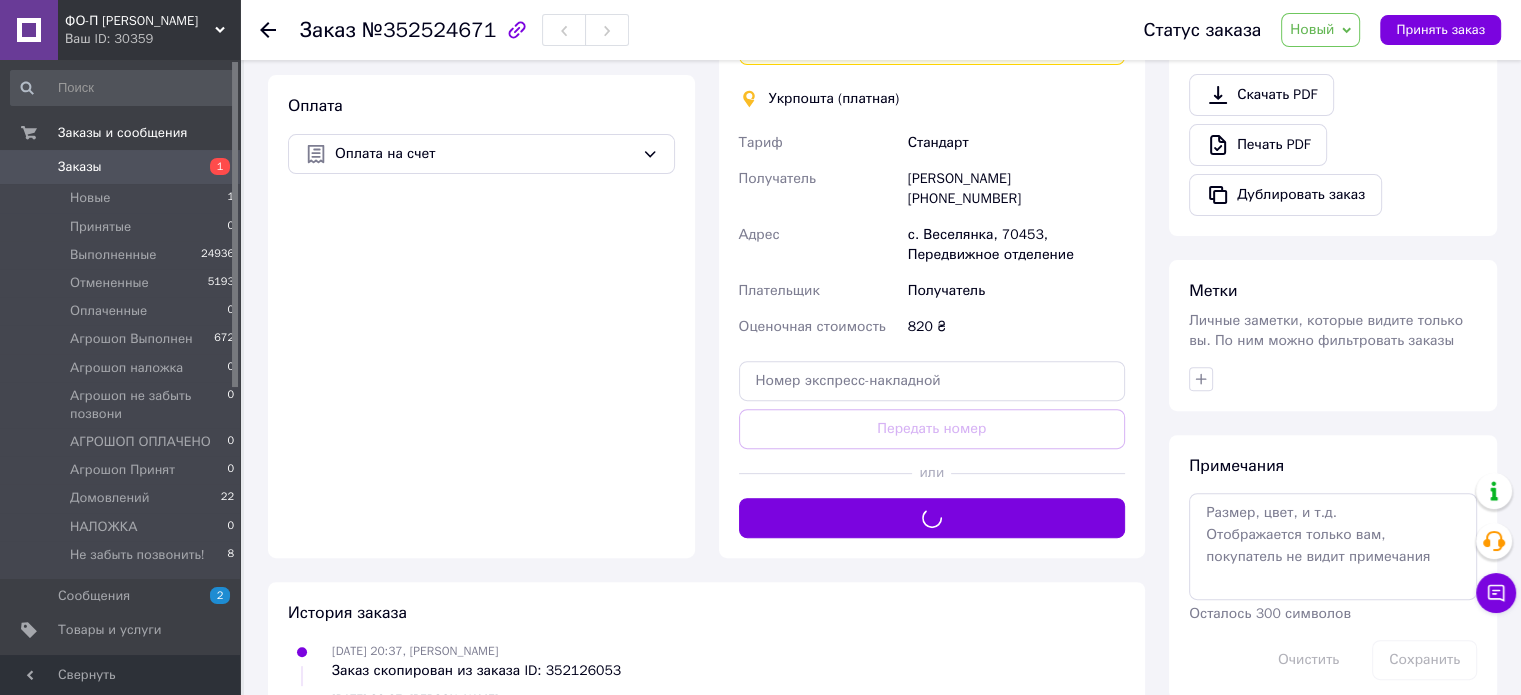 click on "Новый" at bounding box center (1312, 29) 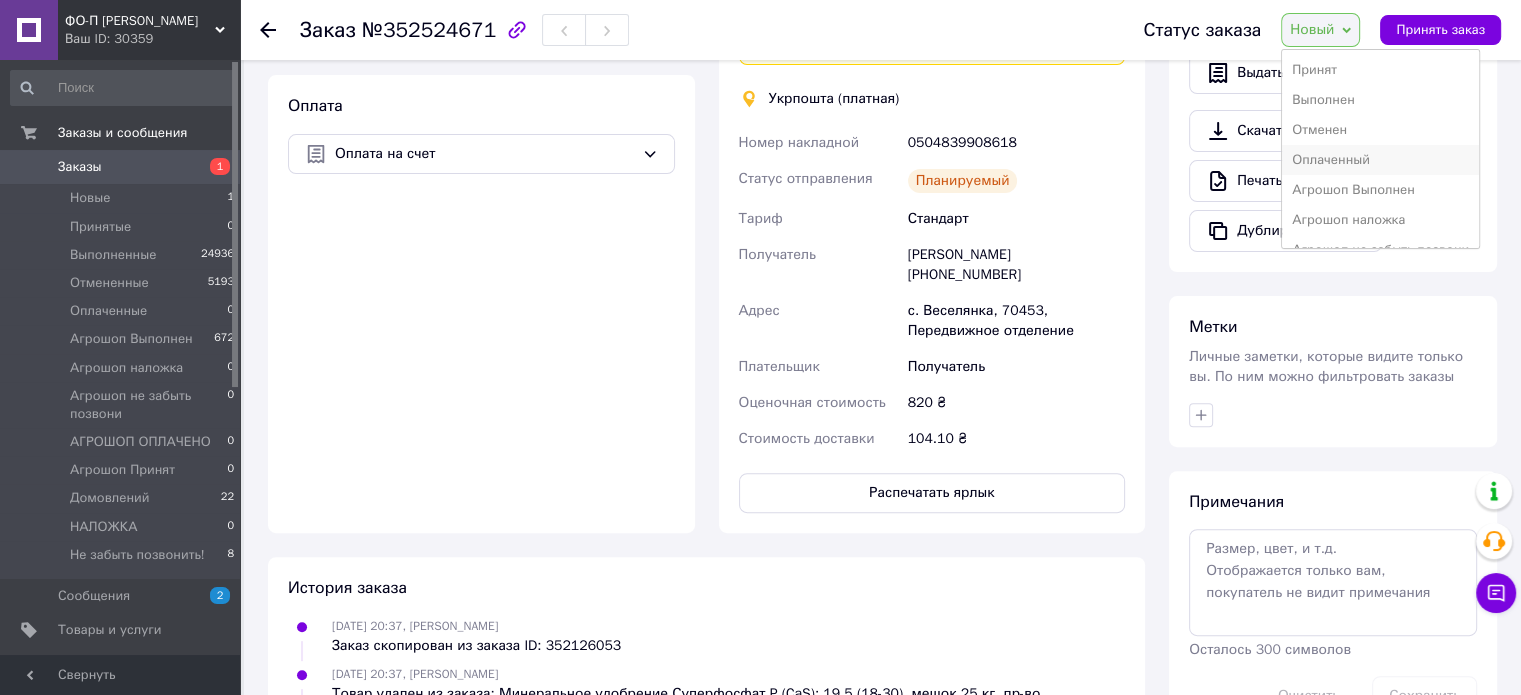 scroll, scrollTop: 172, scrollLeft: 0, axis: vertical 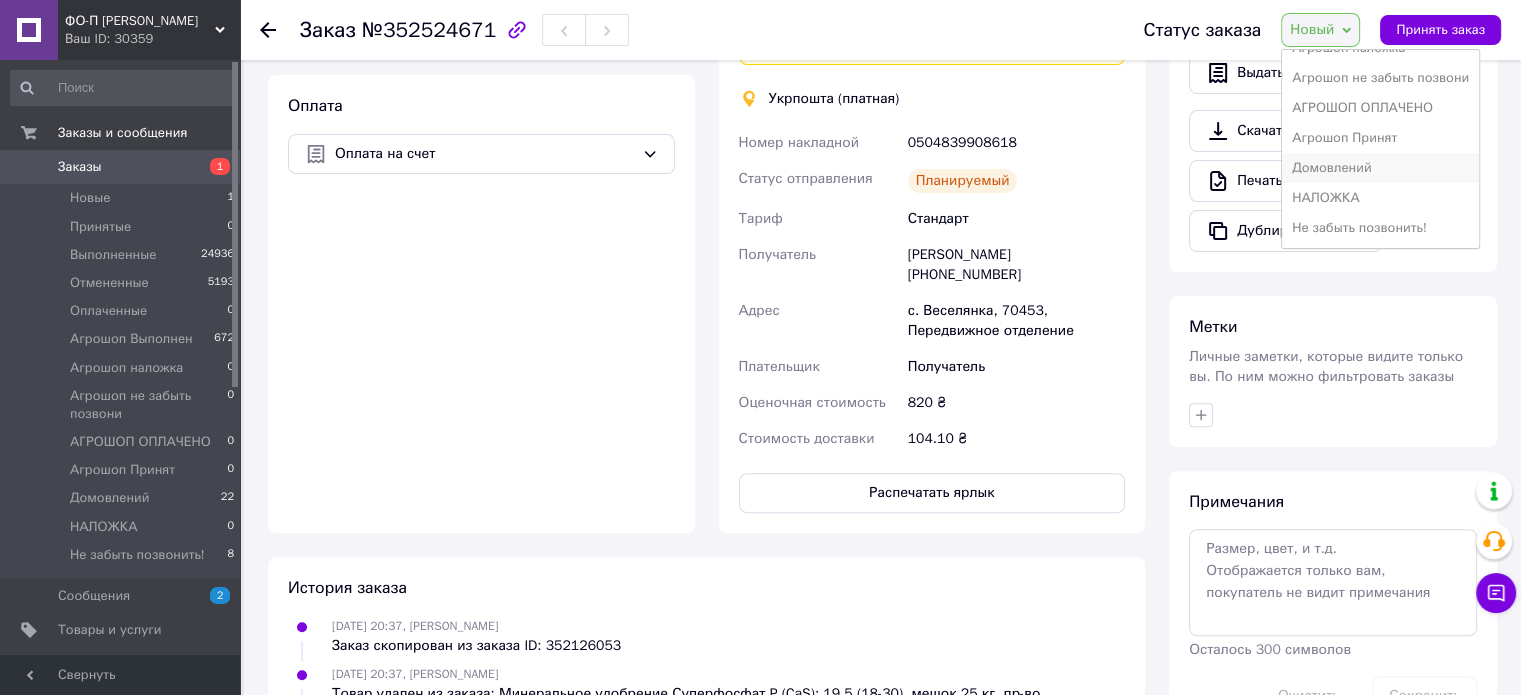 click on "Домовлений" at bounding box center [1380, 168] 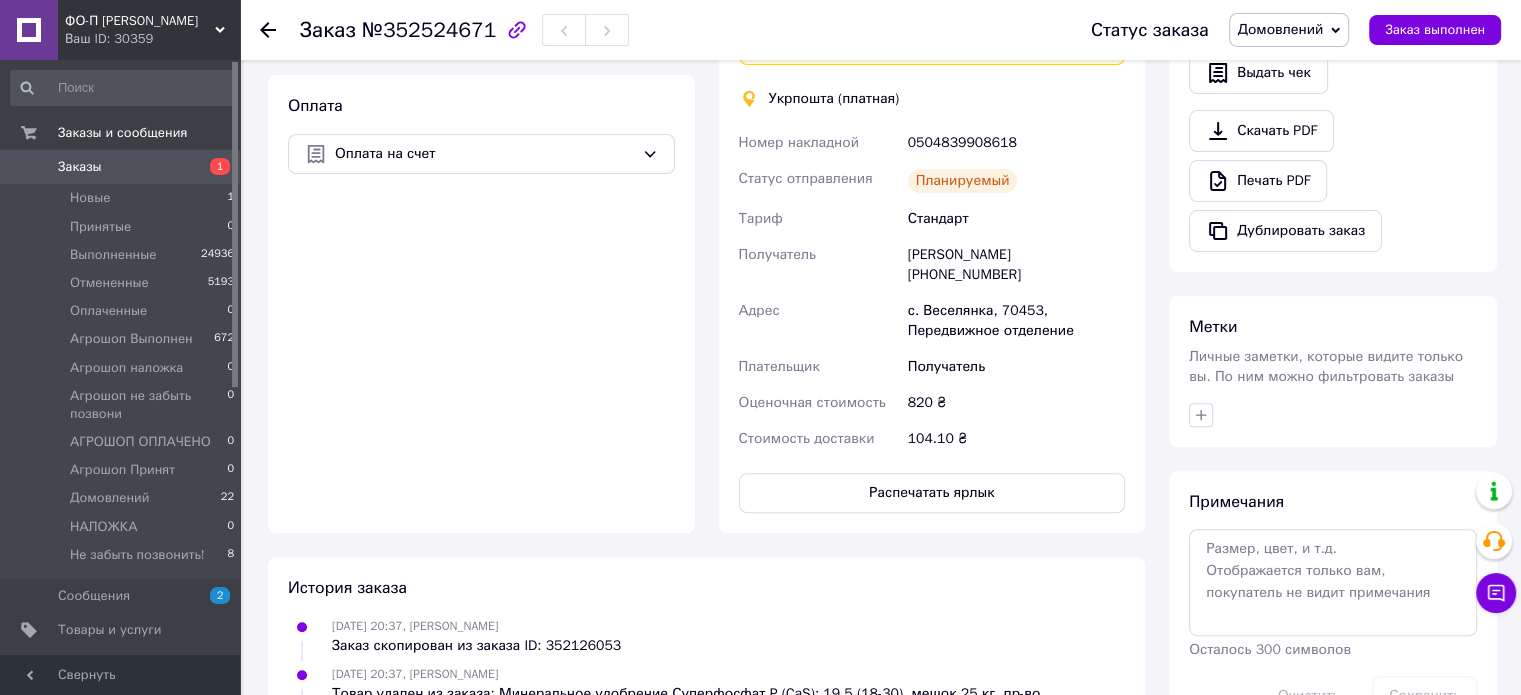 click on "0504839908618" at bounding box center (1016, 143) 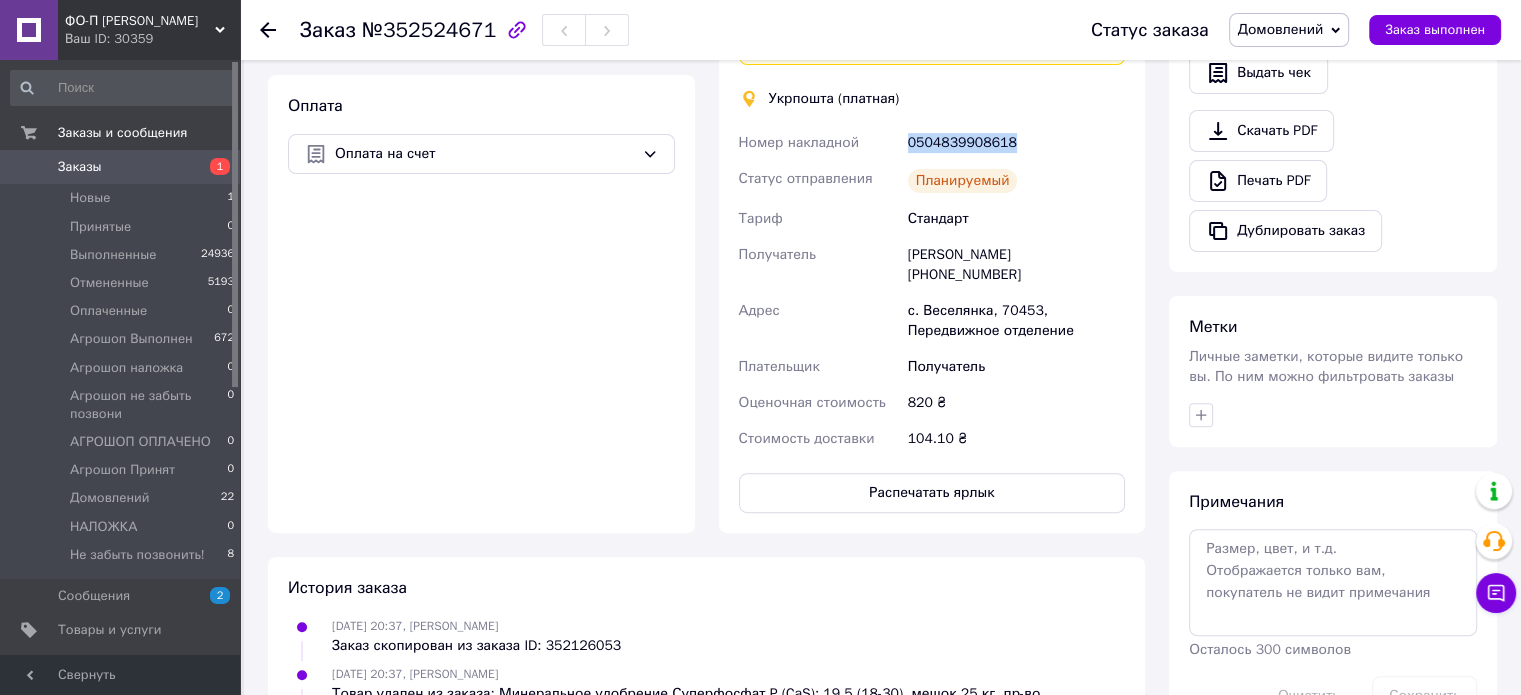 click on "0504839908618" at bounding box center (1016, 143) 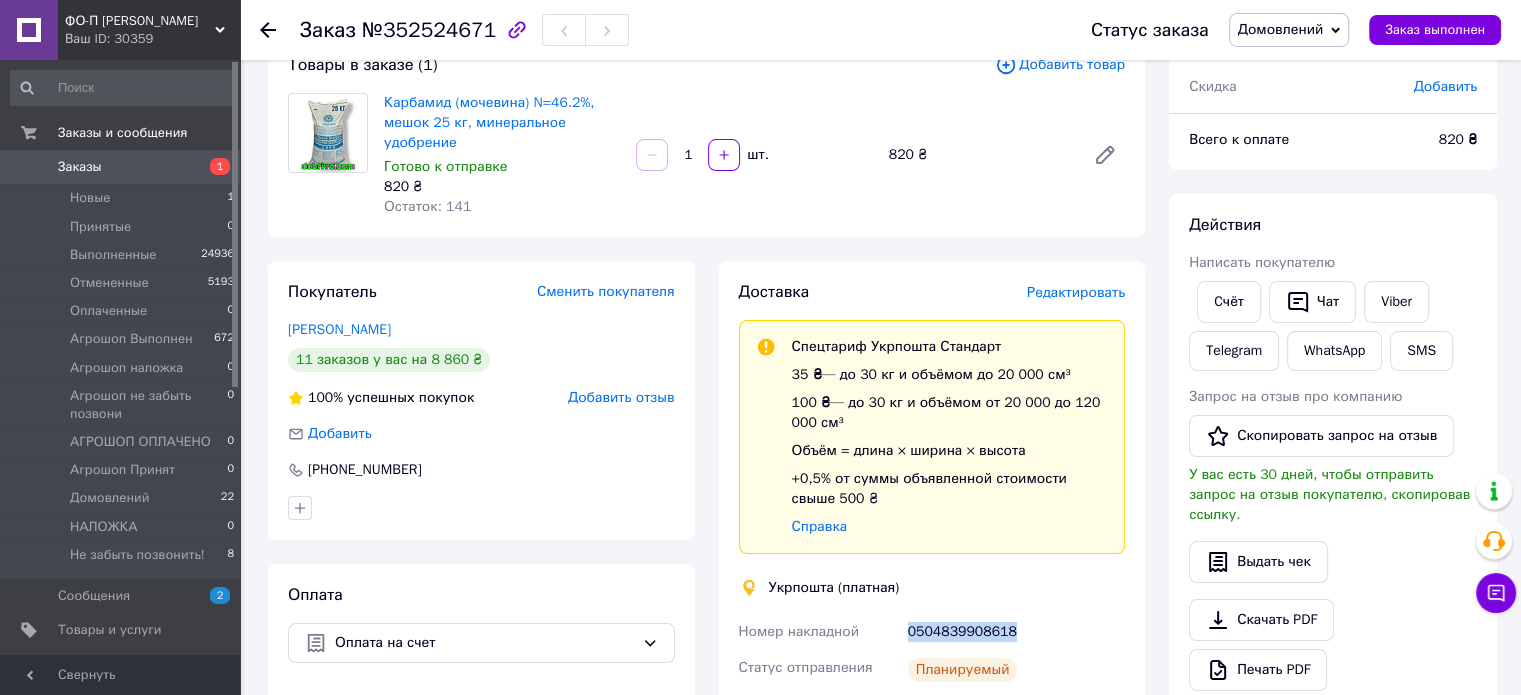 scroll, scrollTop: 139, scrollLeft: 0, axis: vertical 